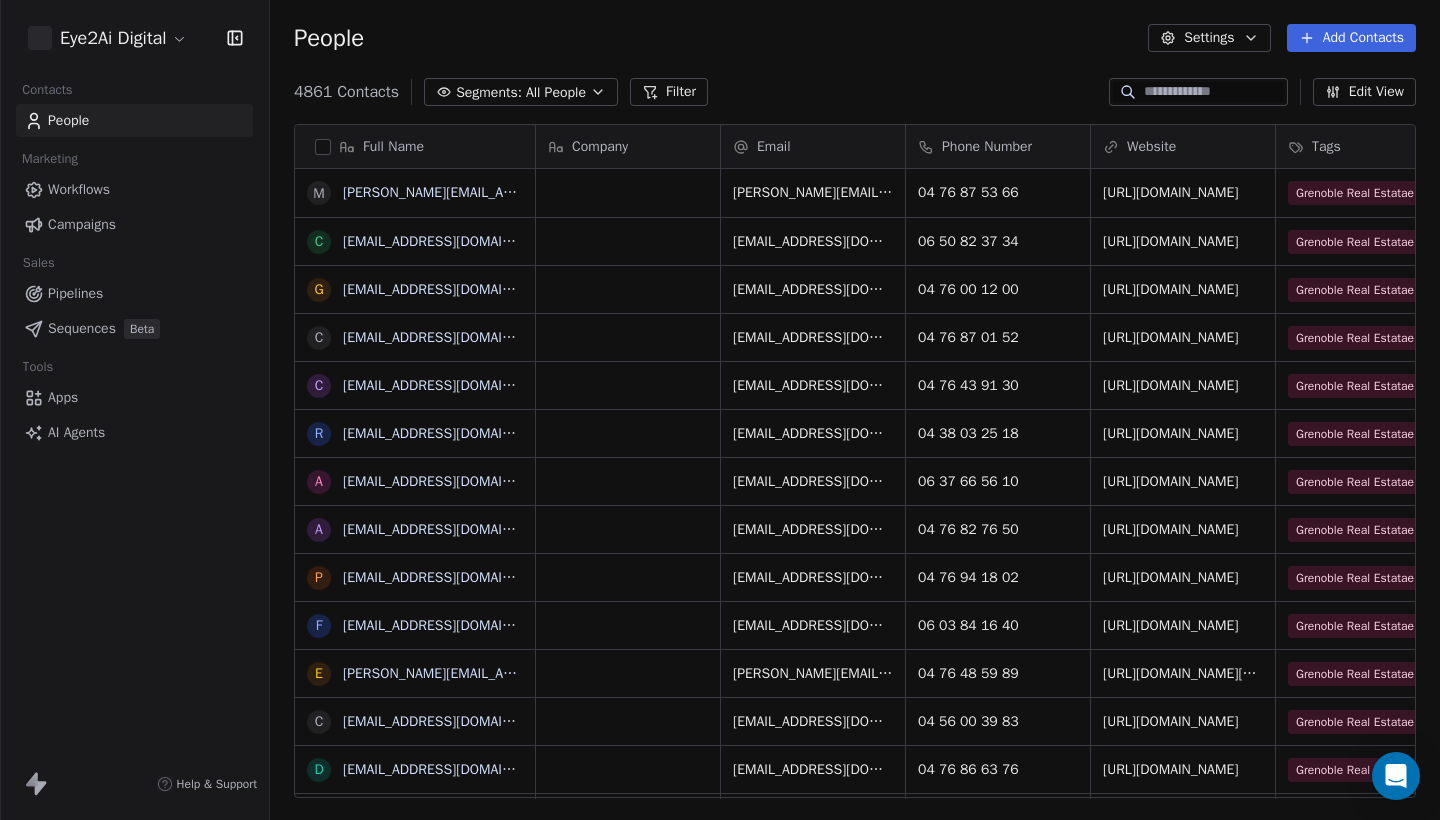 scroll, scrollTop: 0, scrollLeft: 0, axis: both 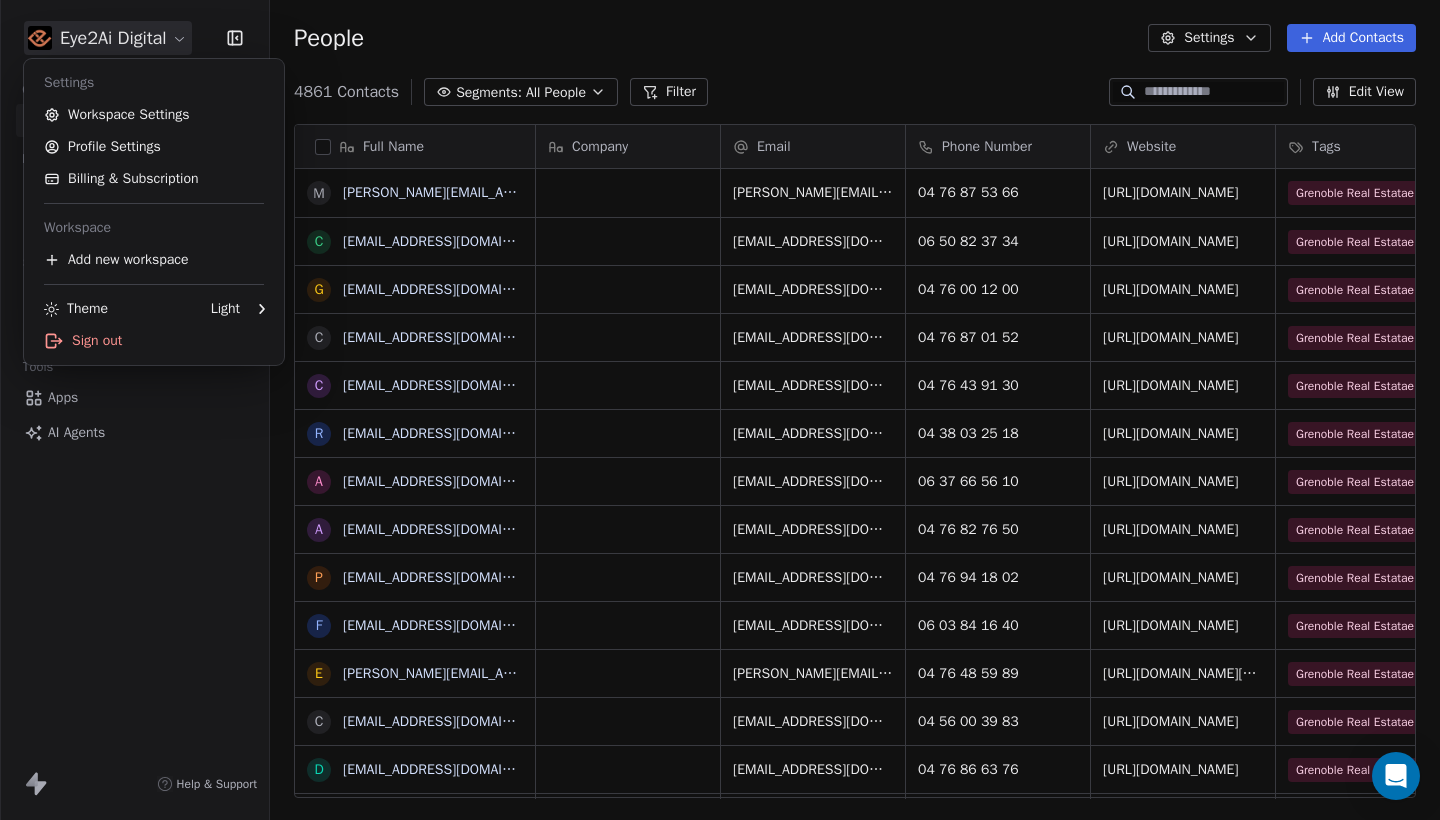 click on "Eye2Ai Digital Contacts People Marketing Workflows Campaigns Sales Pipelines Sequences Beta Tools Apps AI Agents Help & Support People Settings  Add Contacts 4861 Contacts Segments: All People Filter  Edit View Tag Add to Sequence Export Full Name m [PERSON_NAME][EMAIL_ADDRESS][PERSON_NAME][DOMAIN_NAME] c [EMAIL_ADDRESS][DOMAIN_NAME] g [DOMAIN_NAME][EMAIL_ADDRESS][DOMAIN_NAME] c [EMAIL_ADDRESS][DOMAIN_NAME] c [EMAIL_ADDRESS][DOMAIN_NAME] r [EMAIL_ADDRESS][DOMAIN_NAME] a [EMAIL_ADDRESS][DOMAIN_NAME] a [EMAIL_ADDRESS][DOMAIN_NAME] p [DOMAIN_NAME][EMAIL_ADDRESS][DOMAIN_NAME] f [EMAIL_ADDRESS][DOMAIN_NAME] e [DOMAIN_NAME][EMAIL_ADDRESS][PERSON_NAME][DOMAIN_NAME] c [EMAIL_ADDRESS][DOMAIN_NAME] d [EMAIL_ADDRESS][DOMAIN_NAME] n [EMAIL_ADDRESS][DOMAIN_NAME] c [EMAIL_ADDRESS][DOMAIN_NAME] c [EMAIL_ADDRESS][DOMAIN_NAME] c [EMAIL_ADDRESS][DOMAIN_NAME] s [EMAIL_ADDRESS][DOMAIN_NAME] m [EMAIL_ADDRESS][DOMAIN_NAME] l [EMAIL_ADDRESS][DOMAIN_NAME] c [EMAIL_ADDRESS][DOMAIN_NAME] c [EMAIL_ADDRESS][DOMAIN_NAME] a [PERSON_NAME][DOMAIN_NAME][EMAIL_ADDRESS][PERSON_NAME][DOMAIN_NAME] s [EMAIL_ADDRESS][DOMAIN_NAME] j [DOMAIN_NAME][EMAIL_ADDRESS][DOMAIN_NAME] c [EMAIL_ADDRESS][DOMAIN_NAME] c [EMAIL_ADDRESS][DOMAIN_NAME] a l b p c d c Email" at bounding box center [720, 410] 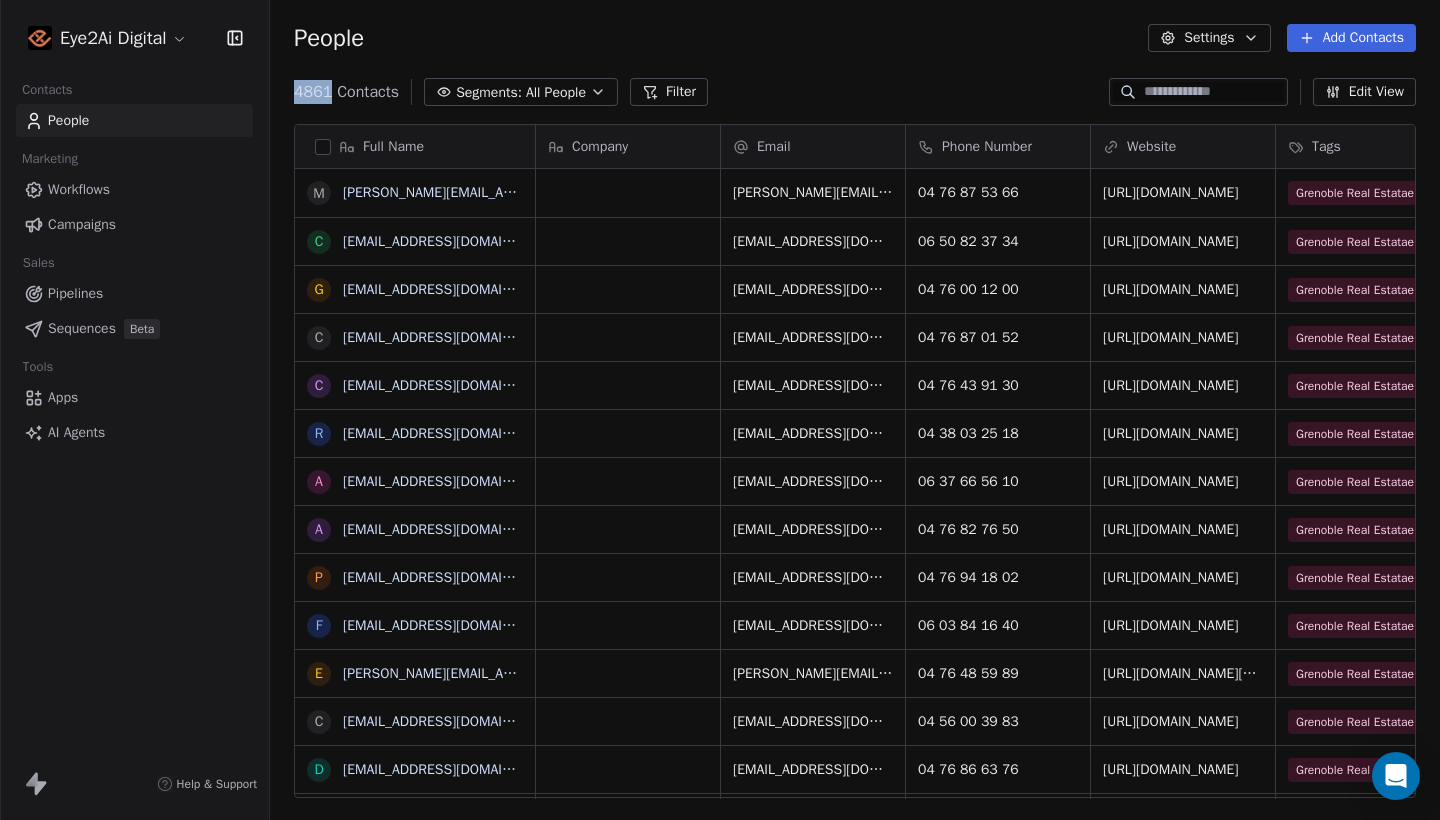 drag, startPoint x: 290, startPoint y: 93, endPoint x: 331, endPoint y: 94, distance: 41.01219 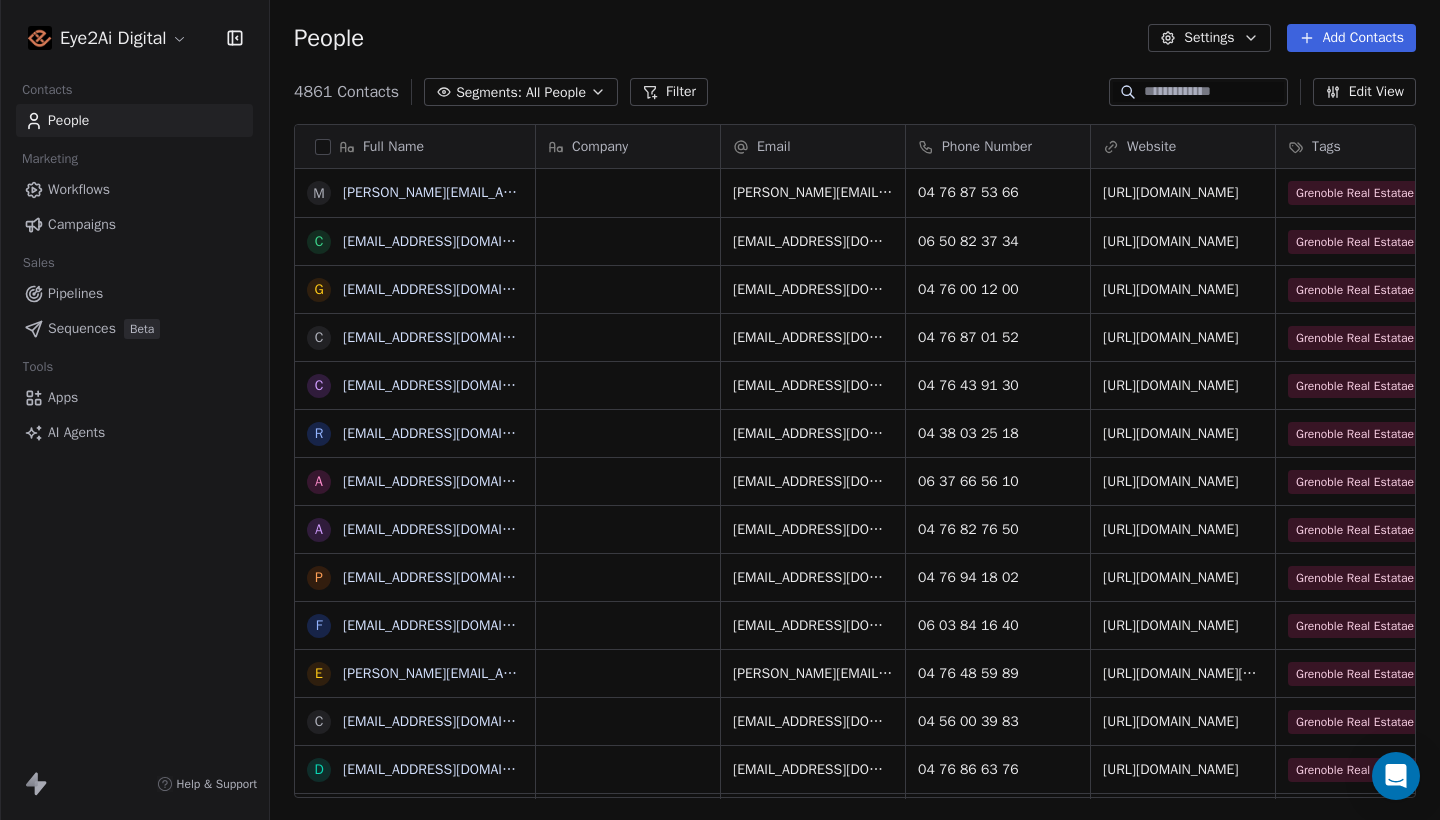 click on "4861 Contacts Segments: All People Filter  Edit View" at bounding box center (855, 92) 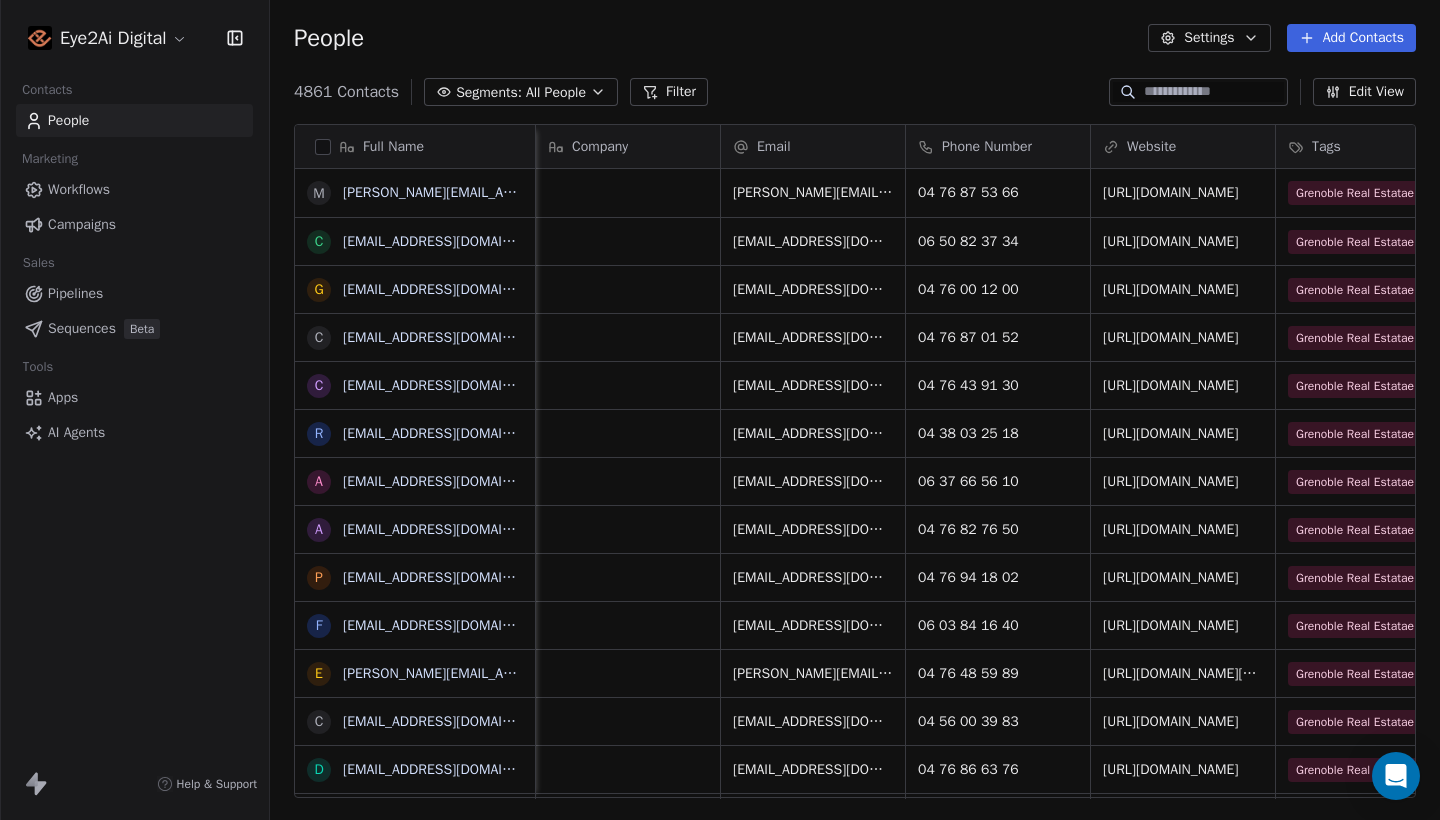 scroll, scrollTop: 0, scrollLeft: 210, axis: horizontal 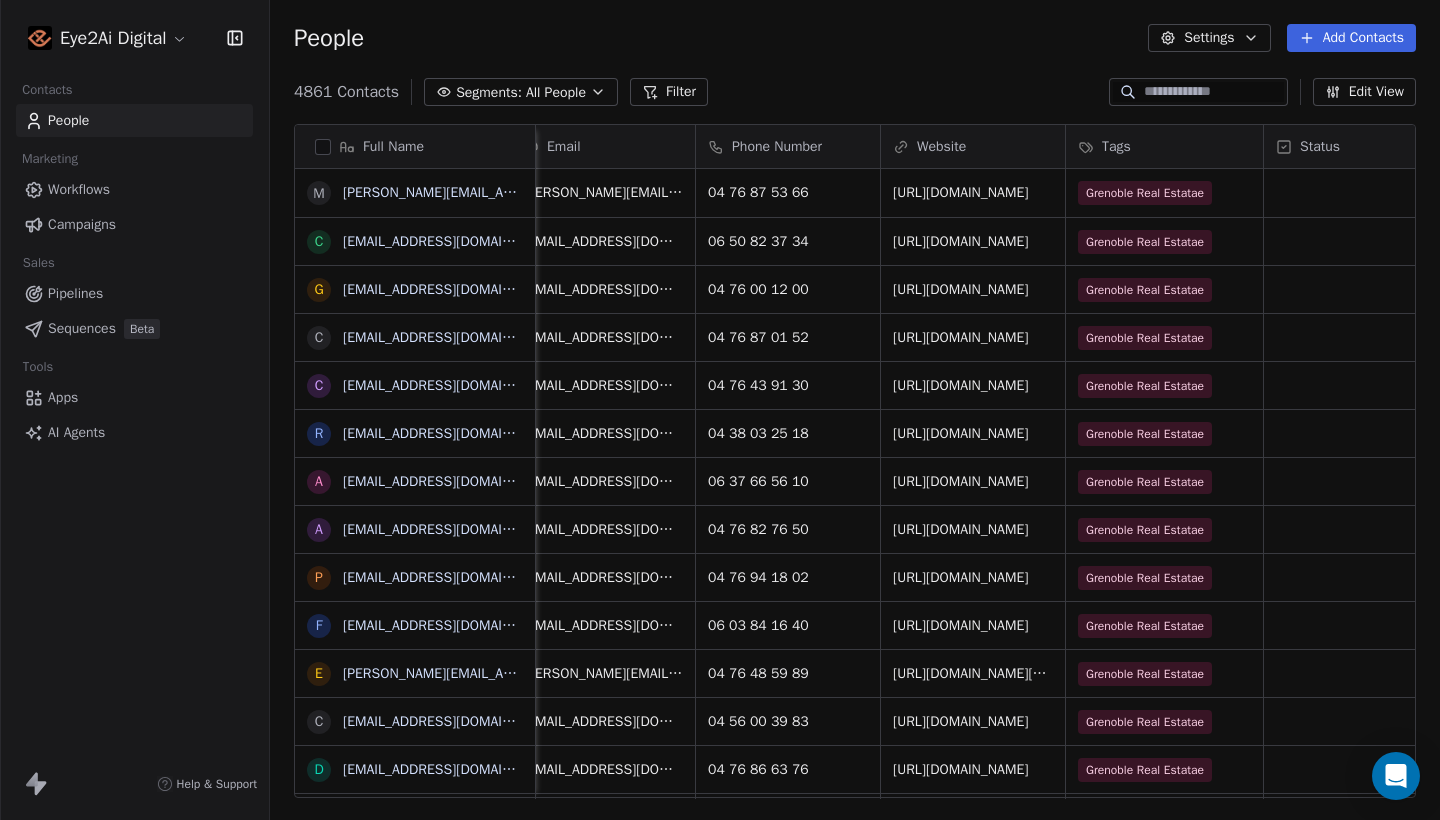 click on "All People" at bounding box center [556, 92] 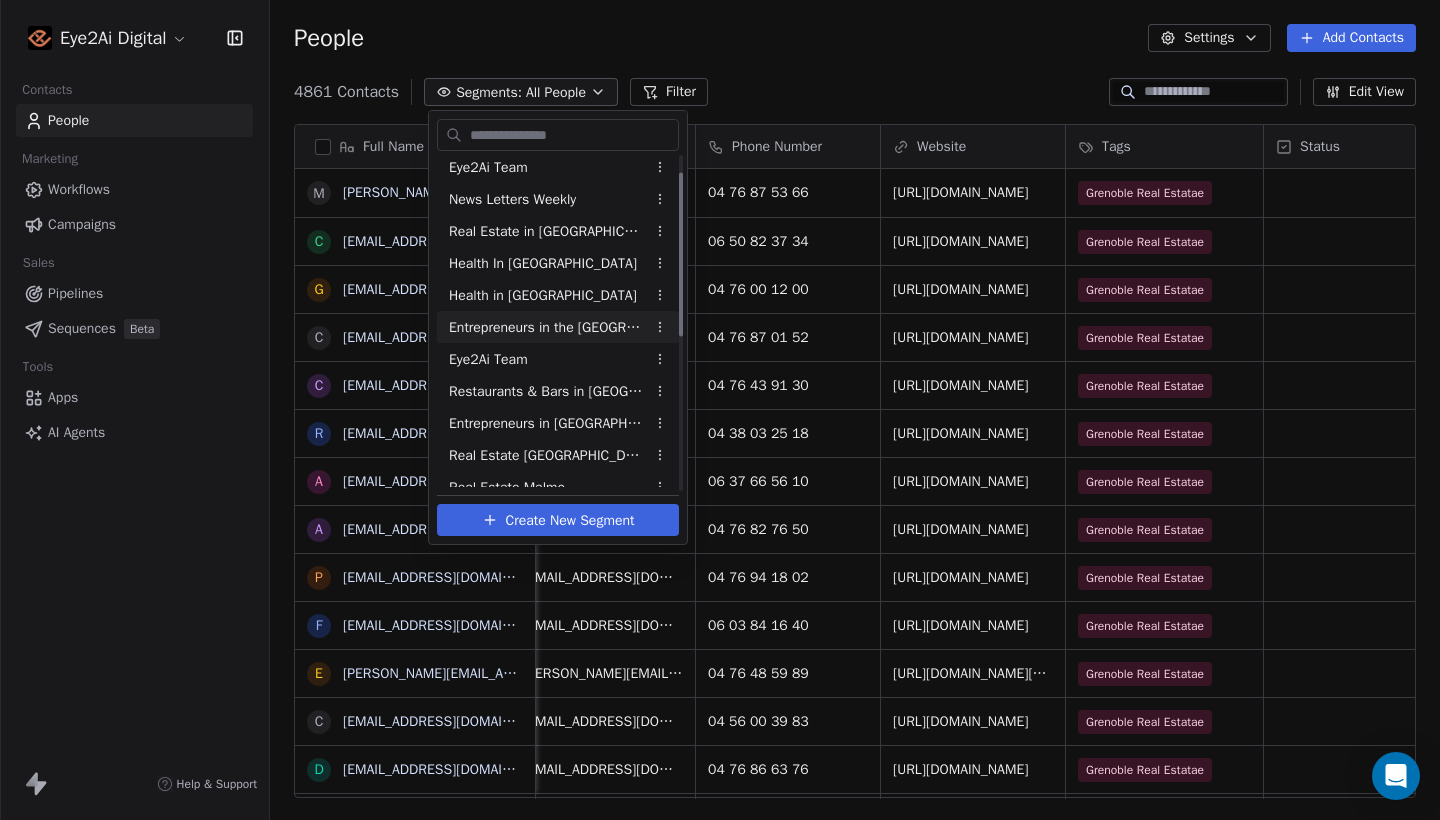 scroll, scrollTop: 35, scrollLeft: 0, axis: vertical 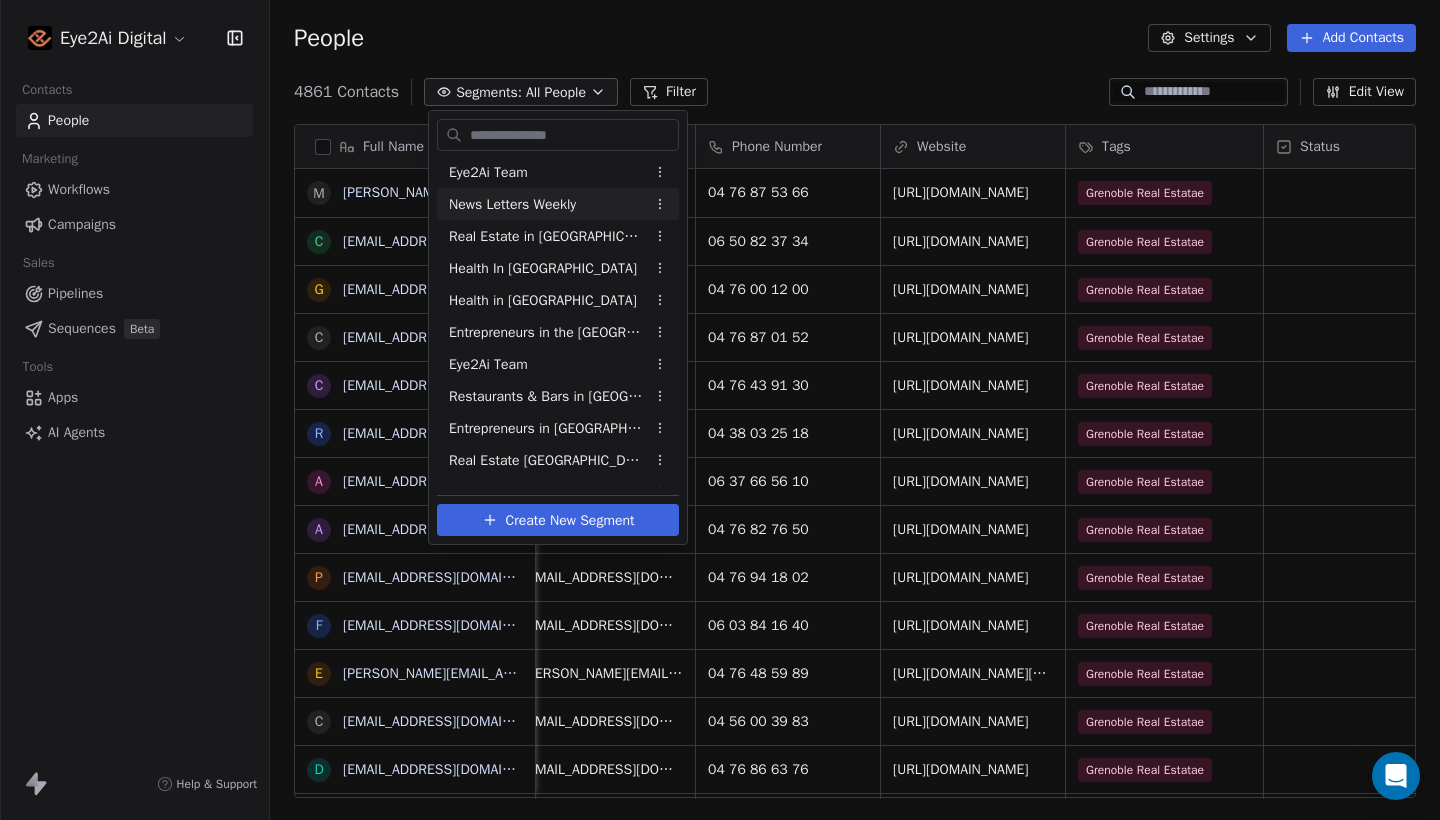 click on "News Letters Weekly" at bounding box center (512, 204) 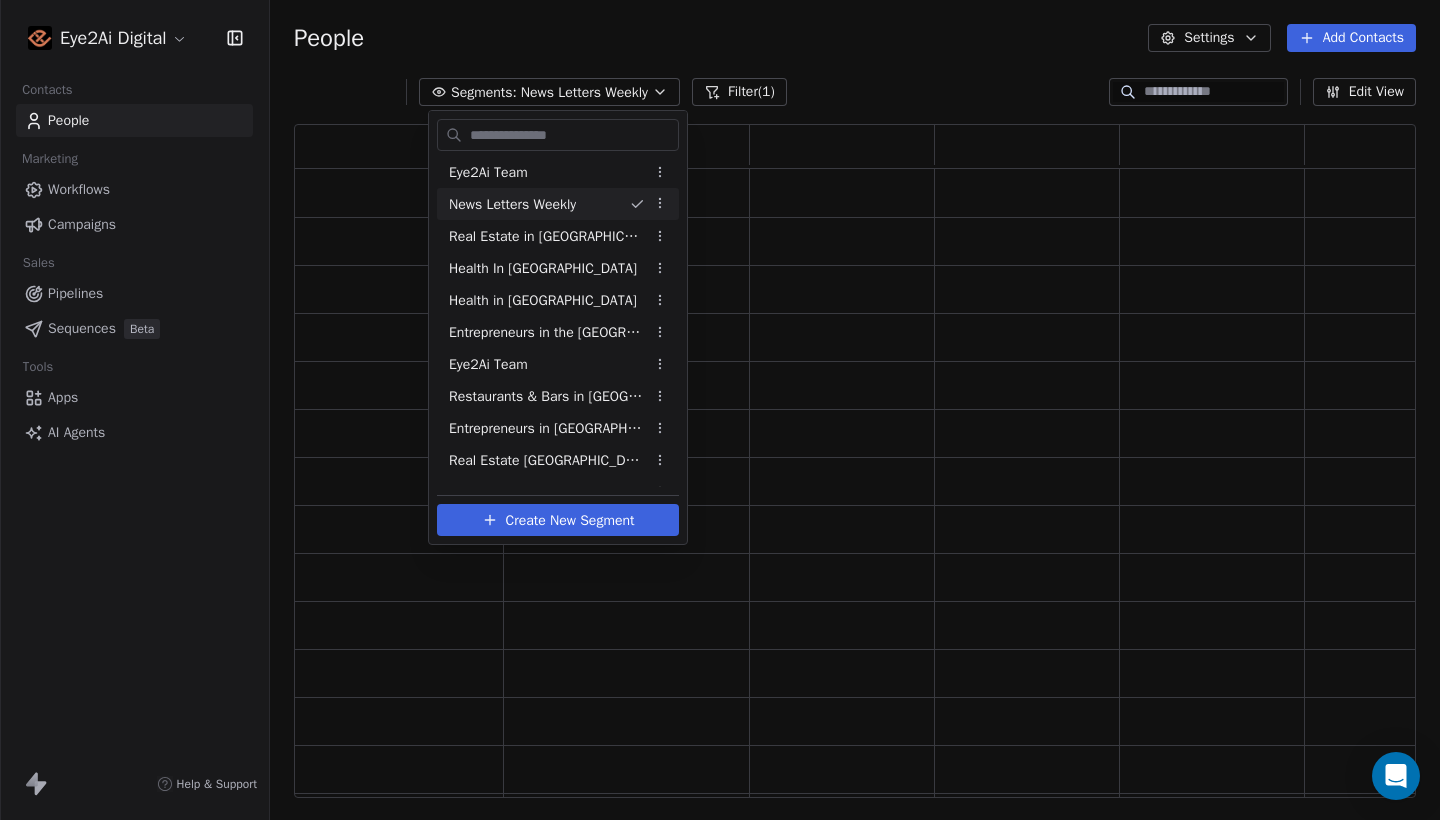 scroll, scrollTop: 673, scrollLeft: 1122, axis: both 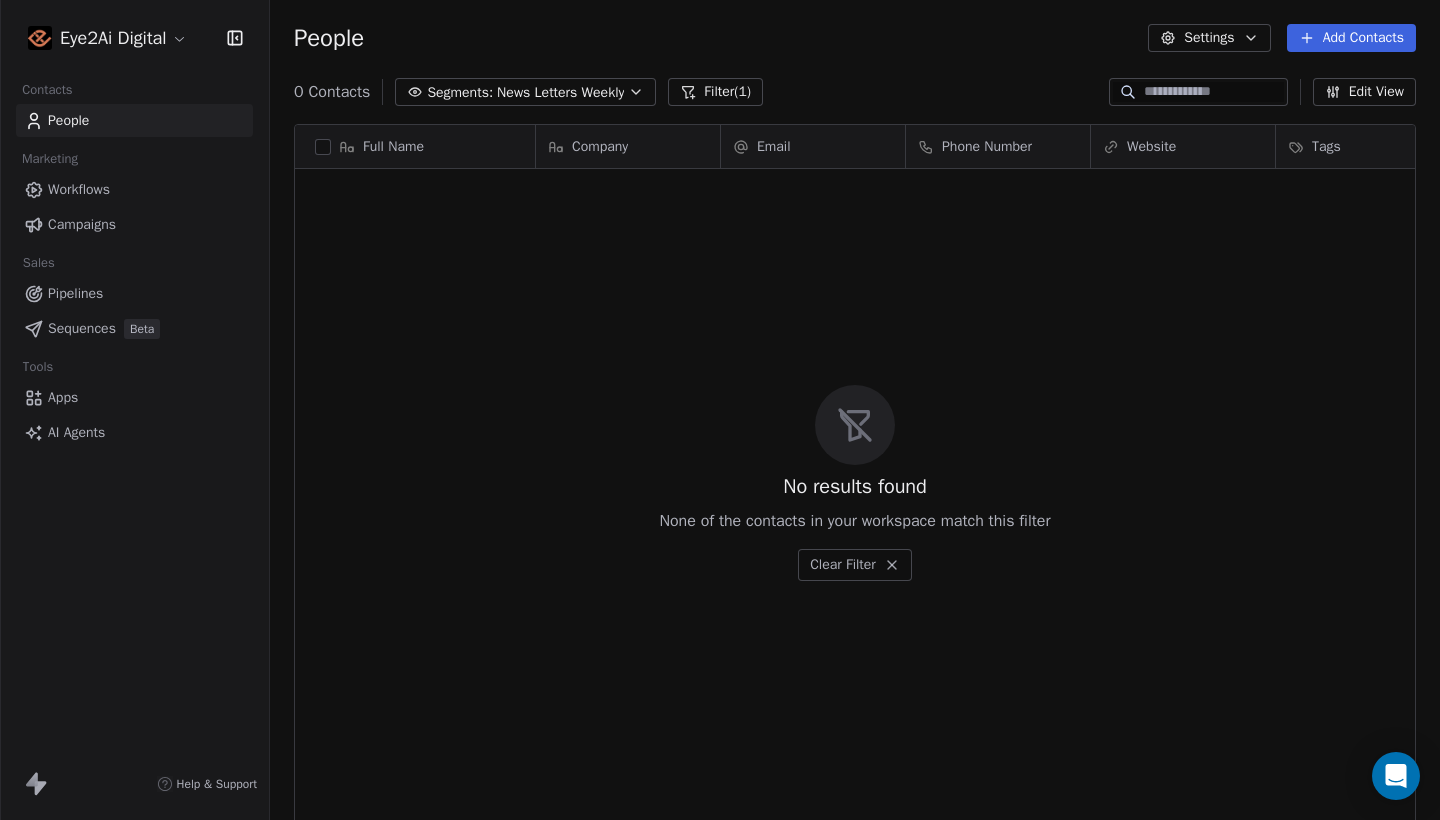 click on "News Letters Weekly" at bounding box center [560, 92] 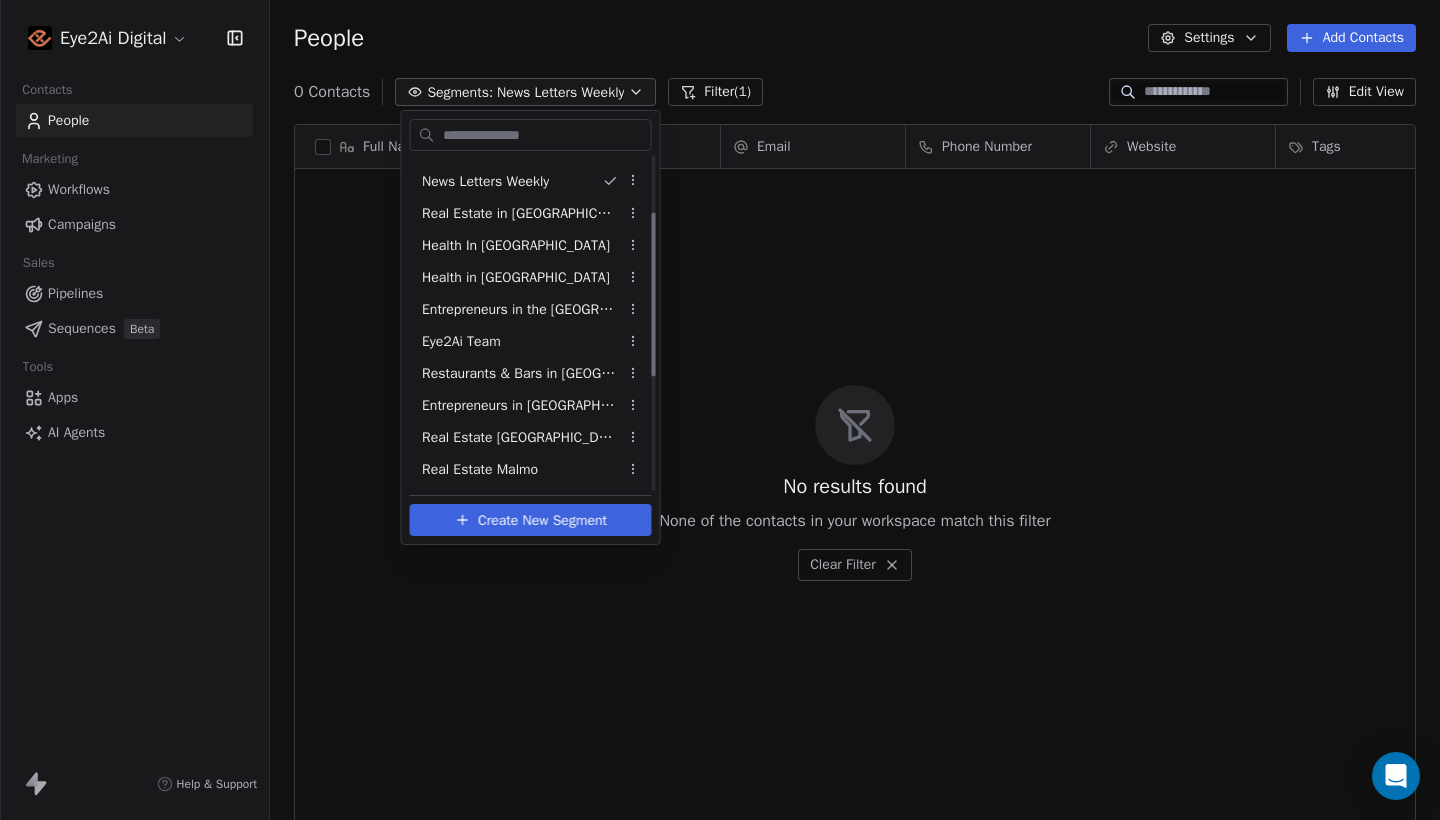 scroll, scrollTop: 0, scrollLeft: 0, axis: both 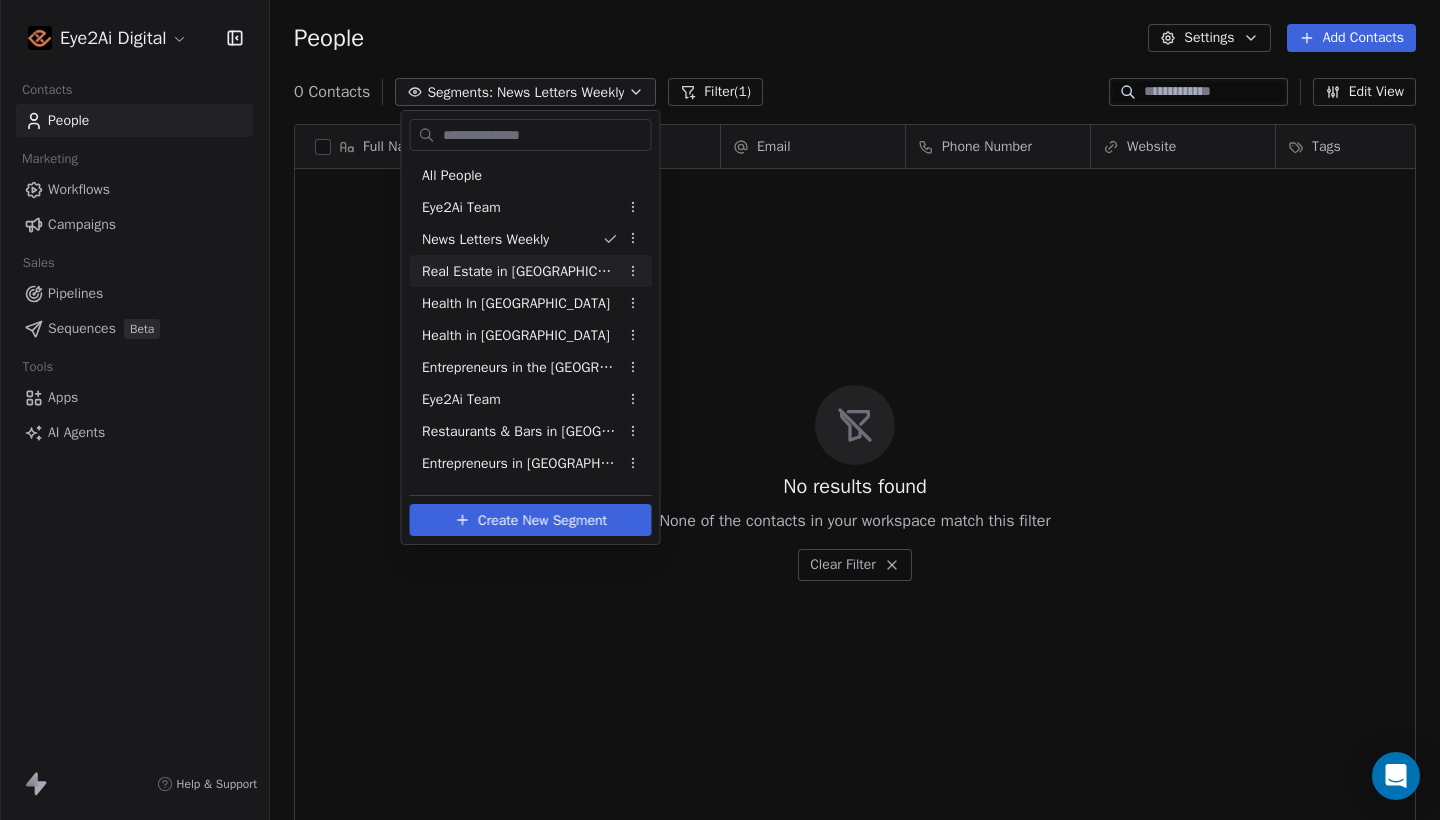 click on "Eye2Ai Digital Contacts People Marketing Workflows Campaigns Sales Pipelines Sequences Beta Tools Apps AI Agents Help & Support People Settings  Add Contacts 0 Contacts Segments: News Letters Weekly Filter  (1) Edit View Tag Add to Sequence Export Full Name Company Email Phone Number Website Tags Status LinkedIn Facebook
To pick up a draggable item, press the space bar.
While dragging, use the arrow keys to move the item.
Press space again to drop the item in its new position, or press escape to cancel.
No results found None of the contacts in your workspace match this filter Clear Filter
All People Eye2Ai Team News Letters Weekly Real Estate in [GEOGRAPHIC_DATA] Health In [GEOGRAPHIC_DATA] Health in [GEOGRAPHIC_DATA] Entrepreneurs in the [GEOGRAPHIC_DATA] Eye2Ai Team Restaurants & Bars in [GEOGRAPHIC_DATA] Entrepreneurs in [GEOGRAPHIC_DATA] Gothenburg Real Estate Malmo Founders in the [GEOGRAPHIC_DATA] [GEOGRAPHIC_DATA] [GEOGRAPHIC_DATA] [GEOGRAPHIC_DATA] @Eye2Ai Sending Test 1.0  DOES NOT INCLUDE [US_STATE][GEOGRAPHIC_DATA] [GEOGRAPHIC_DATA] [GEOGRAPHIC_DATA] Malin list Grenoble Real Estate Create New Segment" at bounding box center (720, 410) 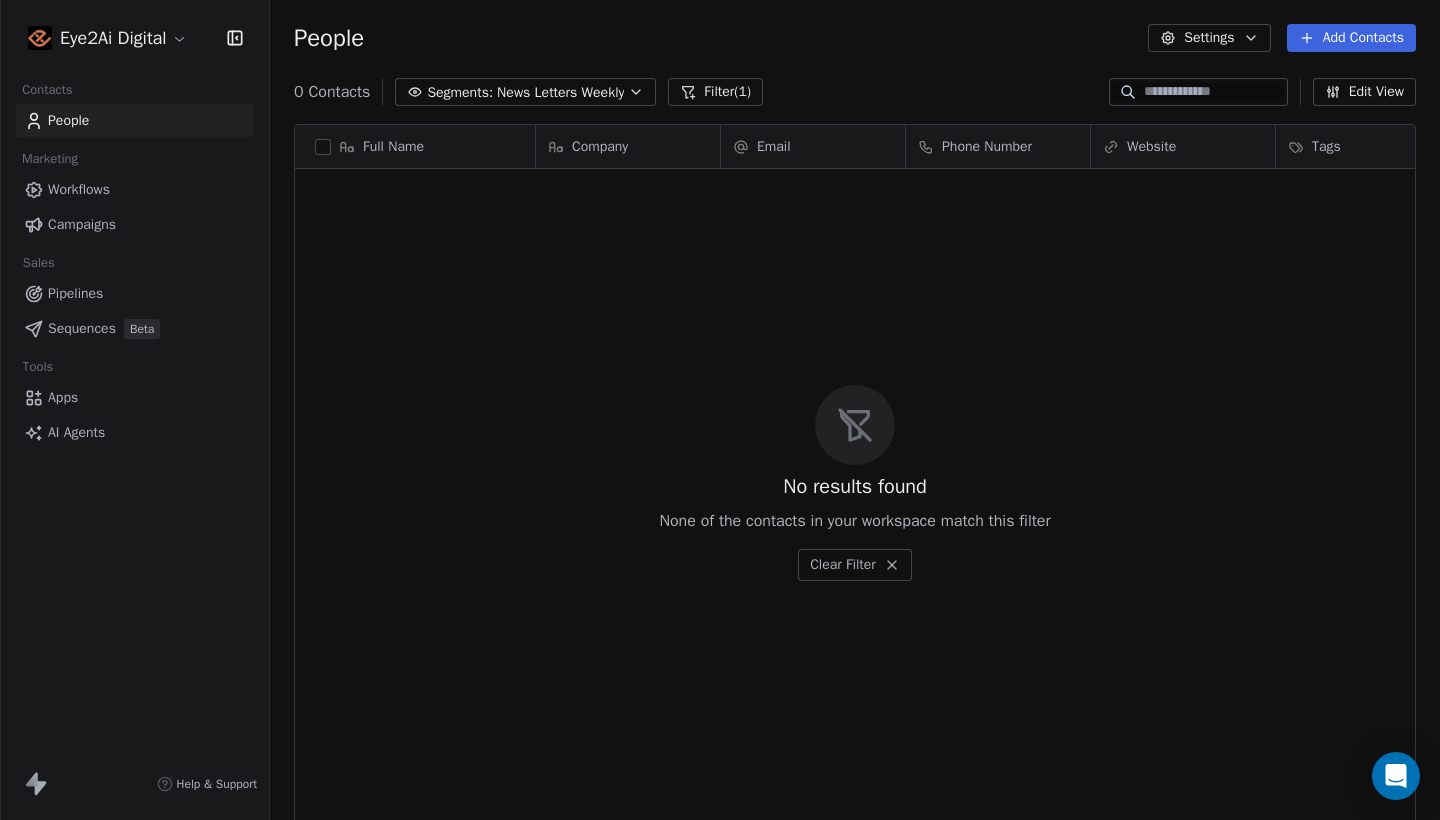 click on "News Letters Weekly" at bounding box center (560, 92) 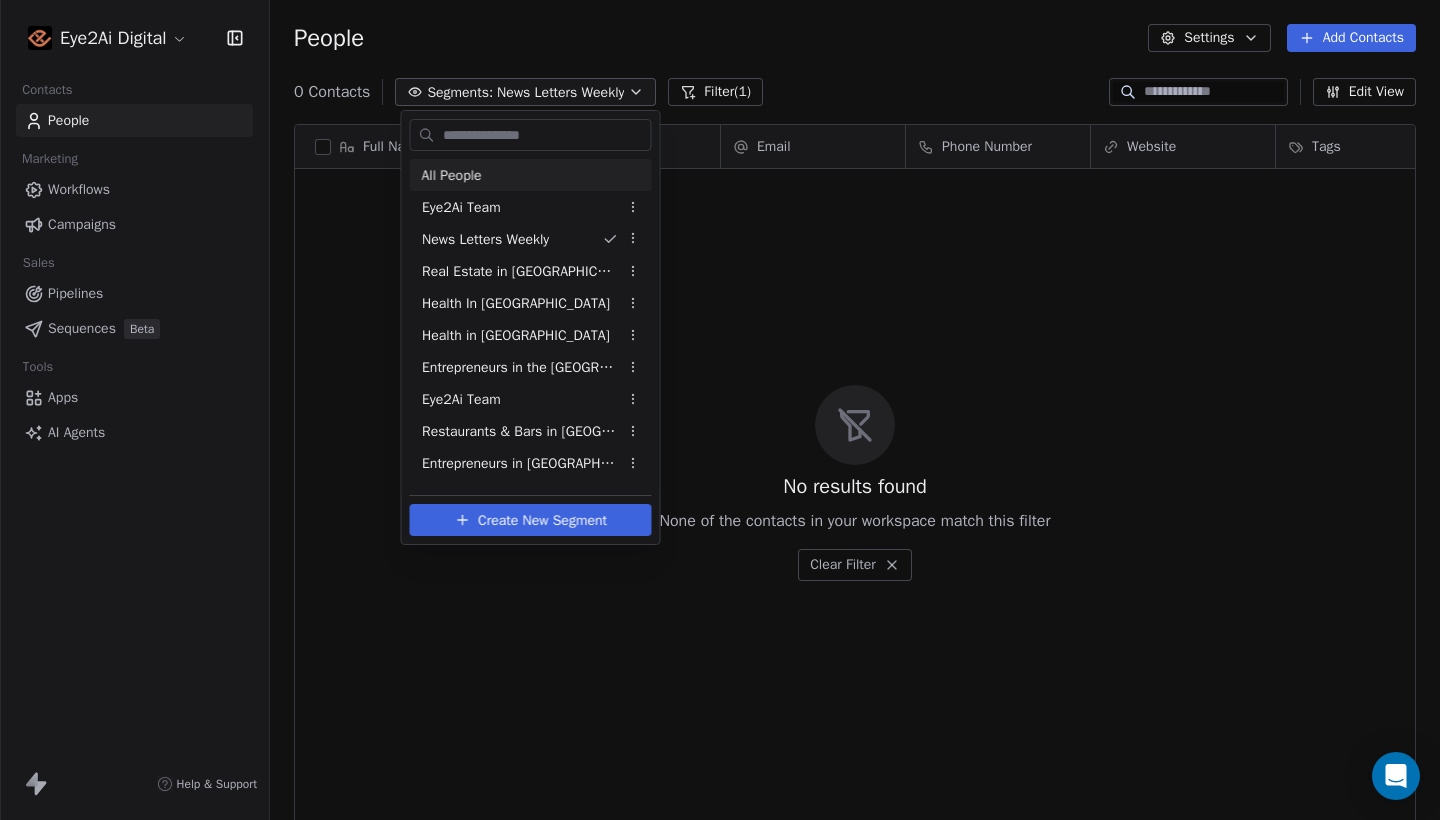 click on "All People" at bounding box center (531, 175) 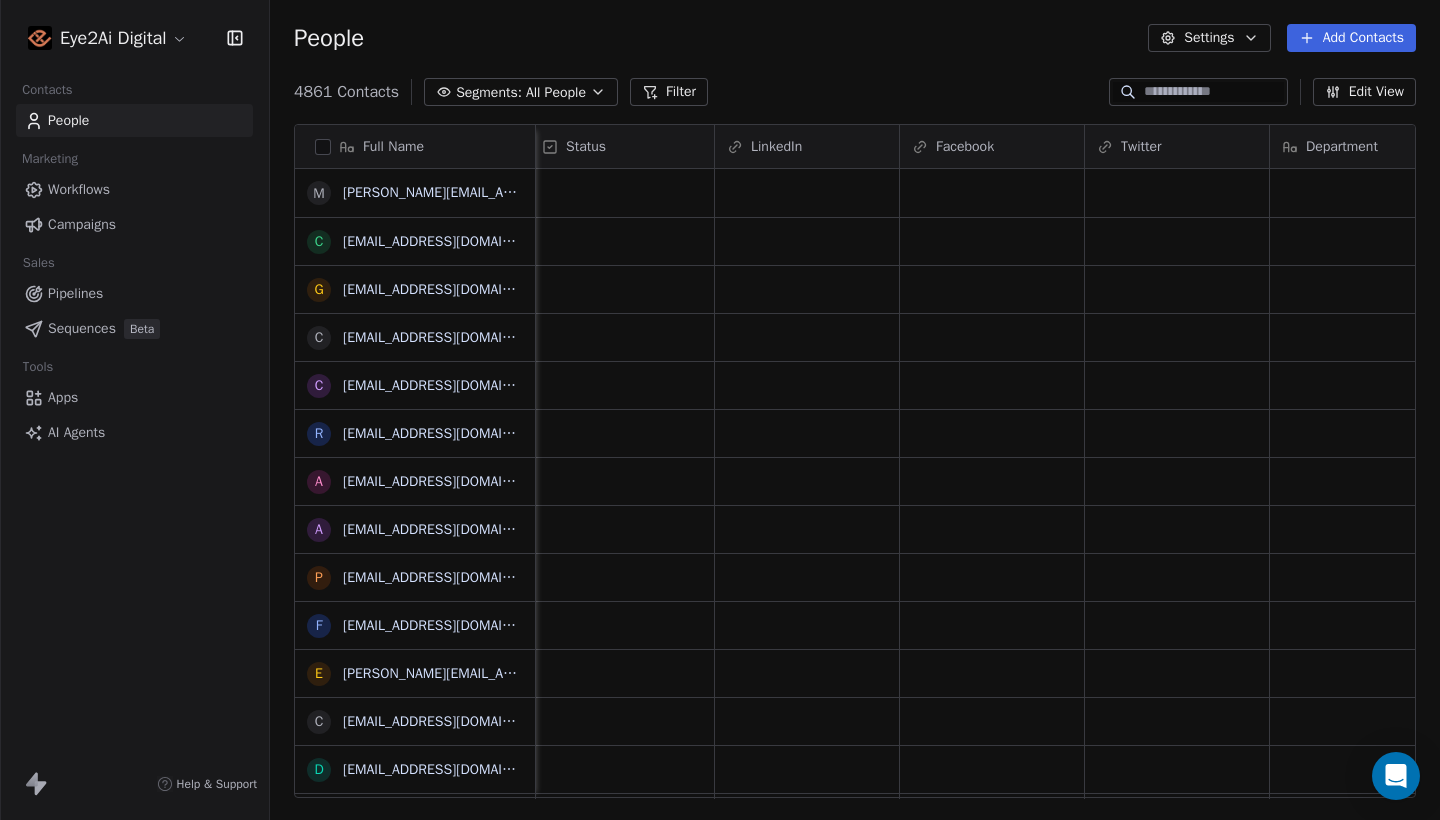 scroll, scrollTop: 0, scrollLeft: 782, axis: horizontal 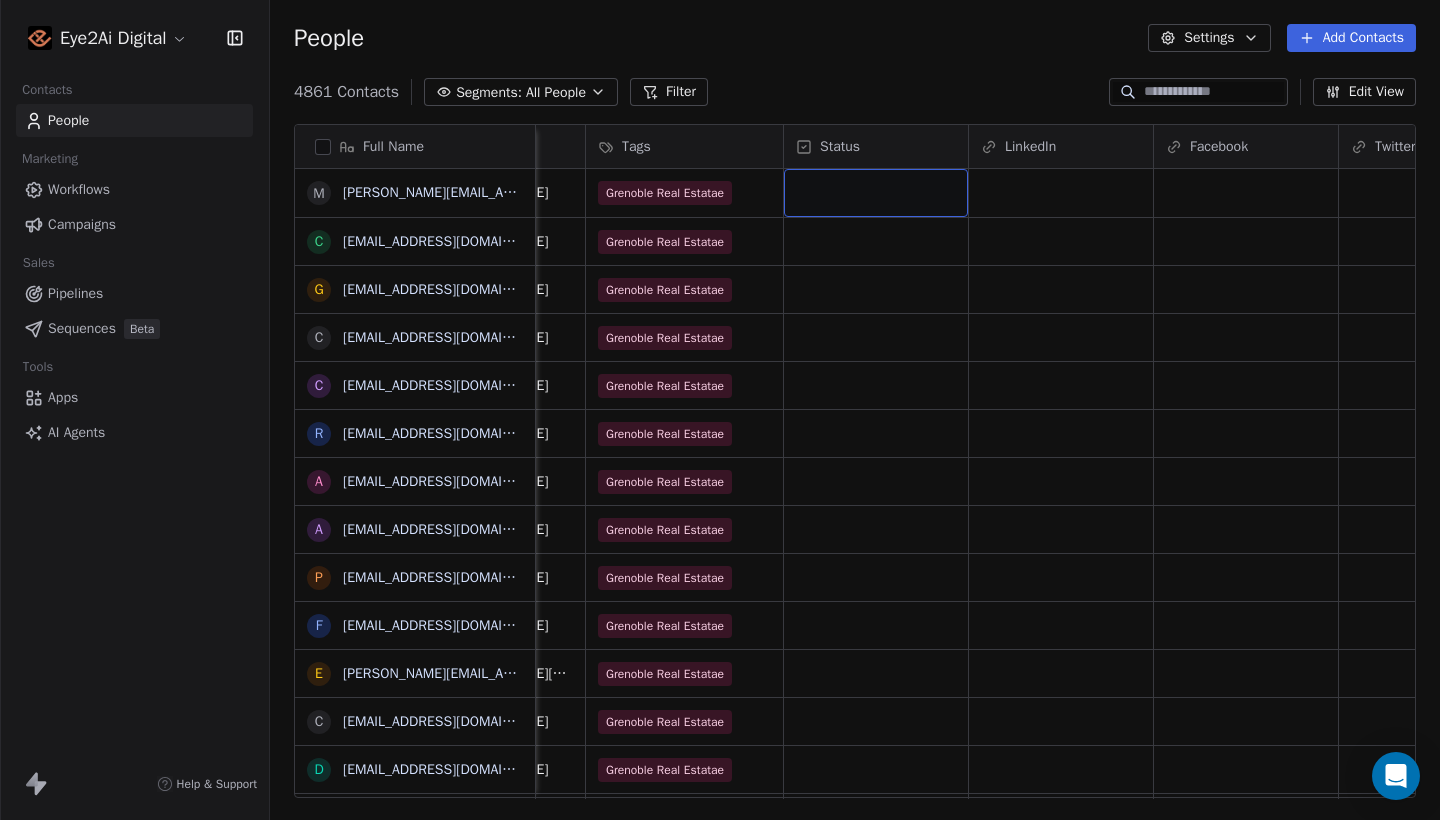 click at bounding box center [876, 193] 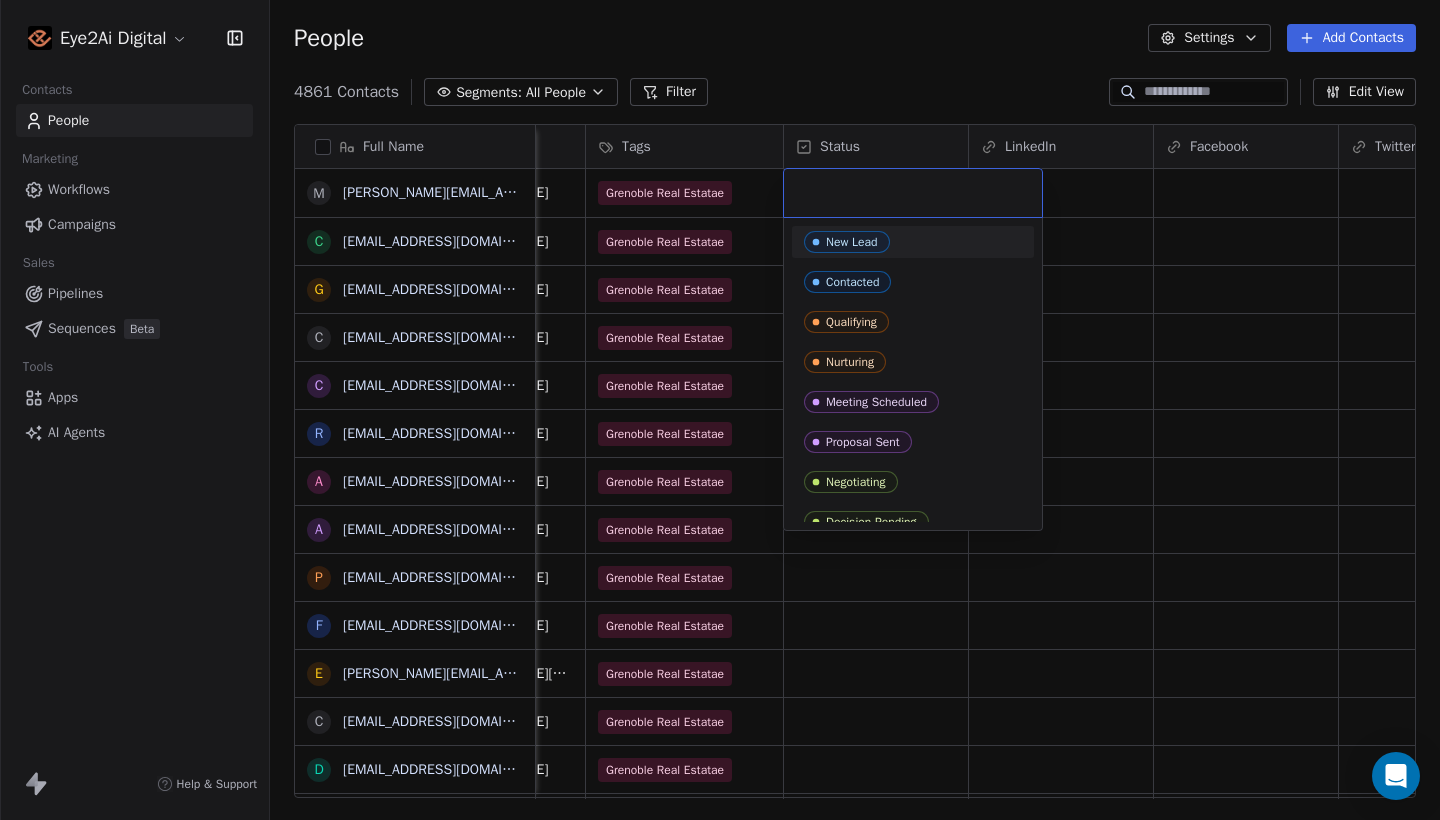 click at bounding box center [913, 193] 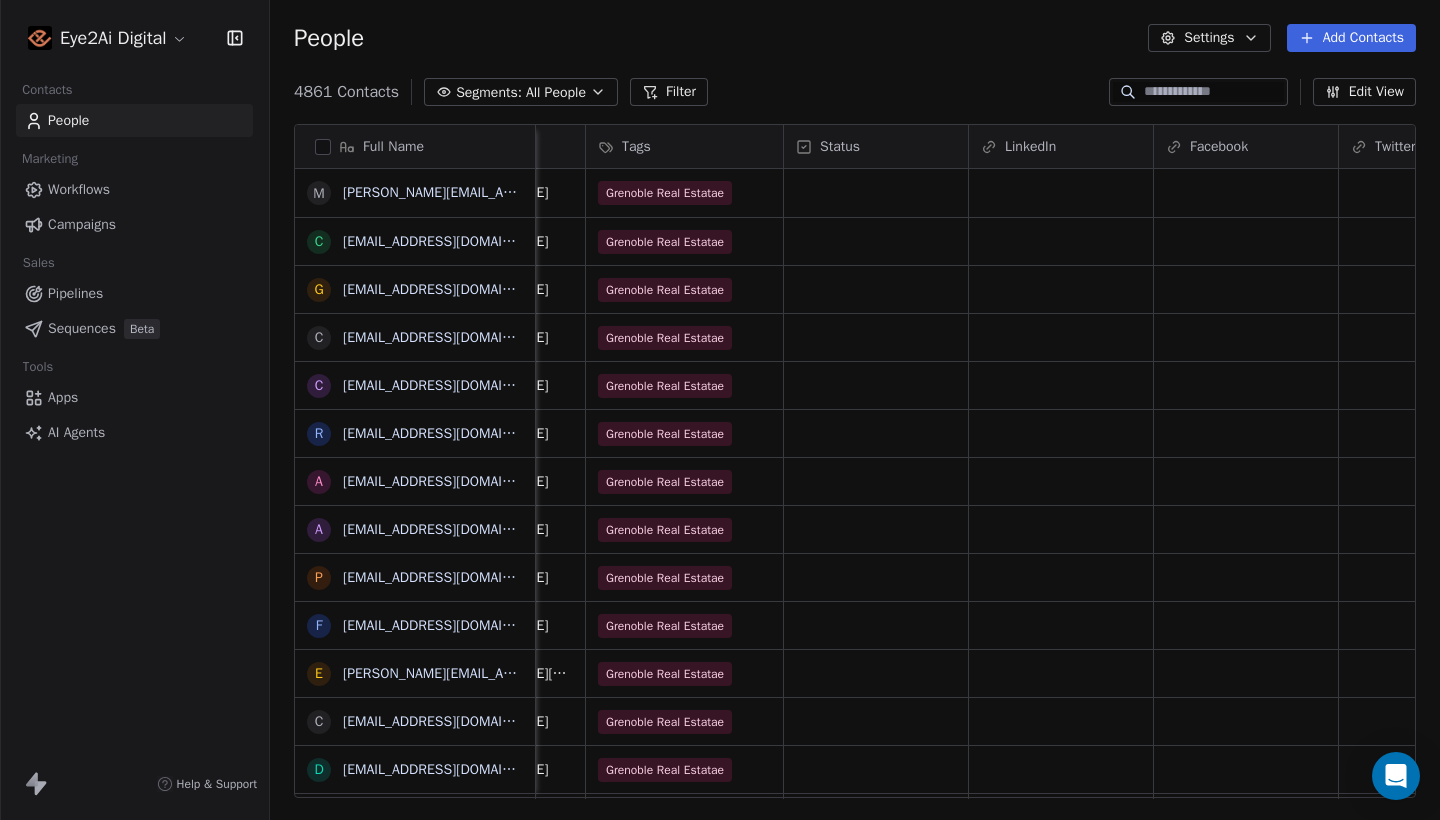click on "Eye2Ai Digital Contacts People Marketing Workflows Campaigns Sales Pipelines Sequences Beta Tools Apps AI Agents Help & Support People Settings  Add Contacts 4861 Contacts Segments: All People Filter  Edit View Tag Add to Sequence Export Full Name m [PERSON_NAME][EMAIL_ADDRESS][PERSON_NAME][DOMAIN_NAME] c [EMAIL_ADDRESS][DOMAIN_NAME] g [DOMAIN_NAME][EMAIL_ADDRESS][DOMAIN_NAME] c [EMAIL_ADDRESS][DOMAIN_NAME] c [EMAIL_ADDRESS][DOMAIN_NAME] r [EMAIL_ADDRESS][DOMAIN_NAME] a [EMAIL_ADDRESS][DOMAIN_NAME] a [EMAIL_ADDRESS][DOMAIN_NAME] p [DOMAIN_NAME][EMAIL_ADDRESS][DOMAIN_NAME] f [EMAIL_ADDRESS][DOMAIN_NAME] e [DOMAIN_NAME][EMAIL_ADDRESS][PERSON_NAME][DOMAIN_NAME] c [EMAIL_ADDRESS][DOMAIN_NAME] d [EMAIL_ADDRESS][DOMAIN_NAME] n [EMAIL_ADDRESS][DOMAIN_NAME] c [EMAIL_ADDRESS][DOMAIN_NAME] c [EMAIL_ADDRESS][DOMAIN_NAME] c [EMAIL_ADDRESS][DOMAIN_NAME] s [EMAIL_ADDRESS][DOMAIN_NAME] m [EMAIL_ADDRESS][DOMAIN_NAME] l [EMAIL_ADDRESS][DOMAIN_NAME] c [EMAIL_ADDRESS][DOMAIN_NAME] c [EMAIL_ADDRESS][DOMAIN_NAME] a [PERSON_NAME][DOMAIN_NAME][EMAIL_ADDRESS][PERSON_NAME][DOMAIN_NAME] s [EMAIL_ADDRESS][DOMAIN_NAME] j [DOMAIN_NAME][EMAIL_ADDRESS][DOMAIN_NAME] c [EMAIL_ADDRESS][DOMAIN_NAME] c [EMAIL_ADDRESS][DOMAIN_NAME] a b p c l d c Email" at bounding box center (720, 410) 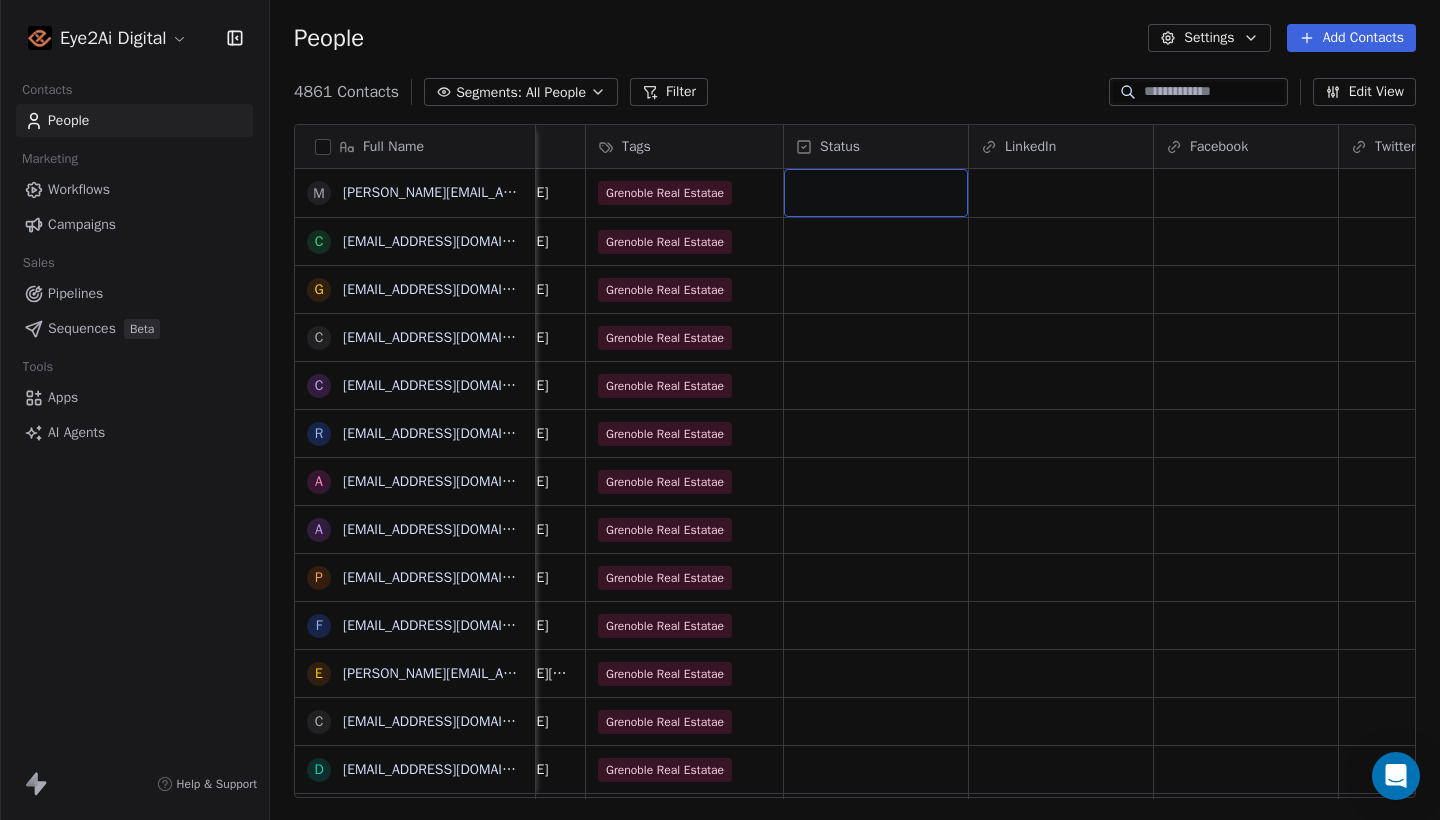 click at bounding box center (876, 193) 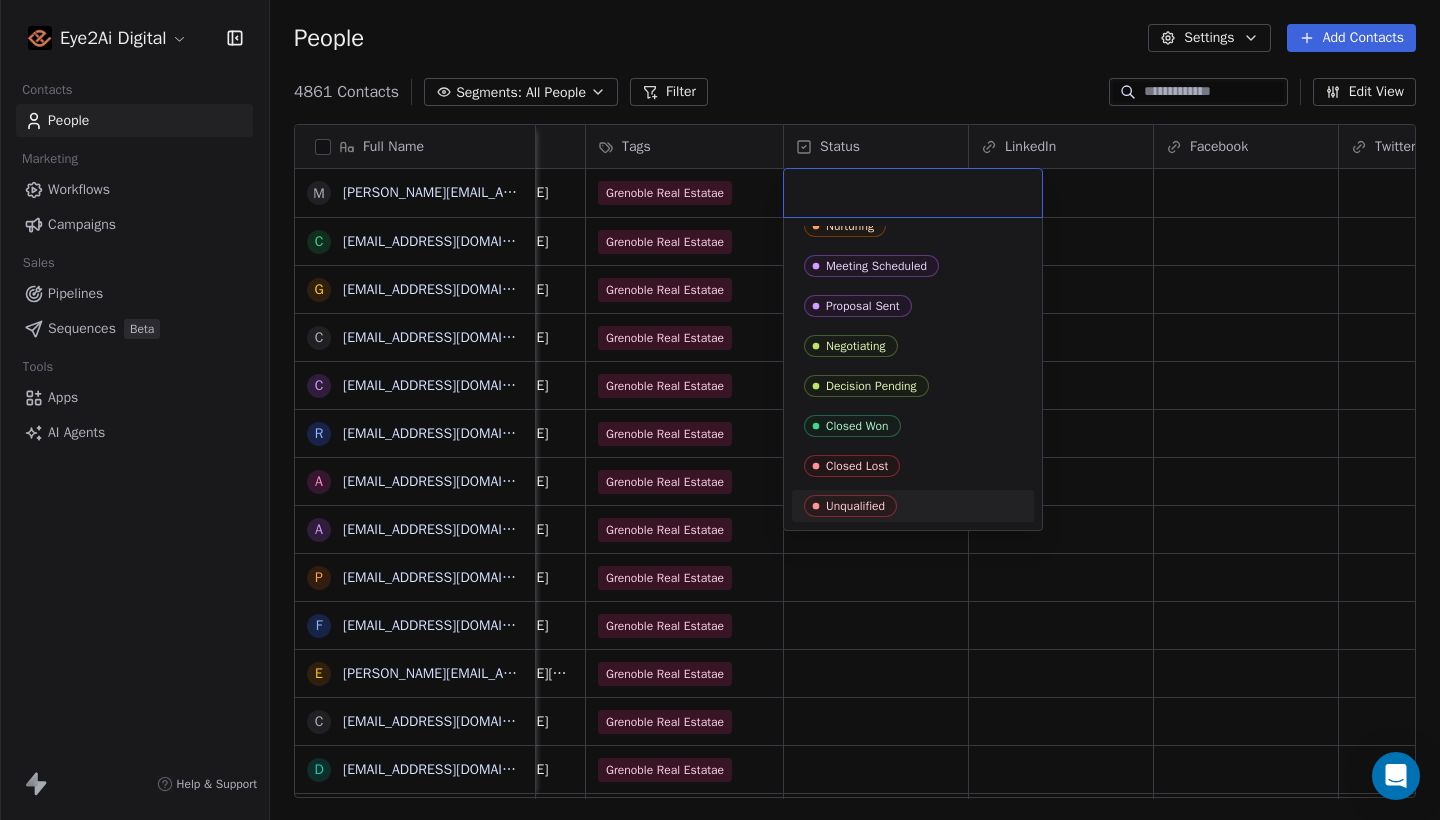 click on "Unqualified" at bounding box center (913, 506) 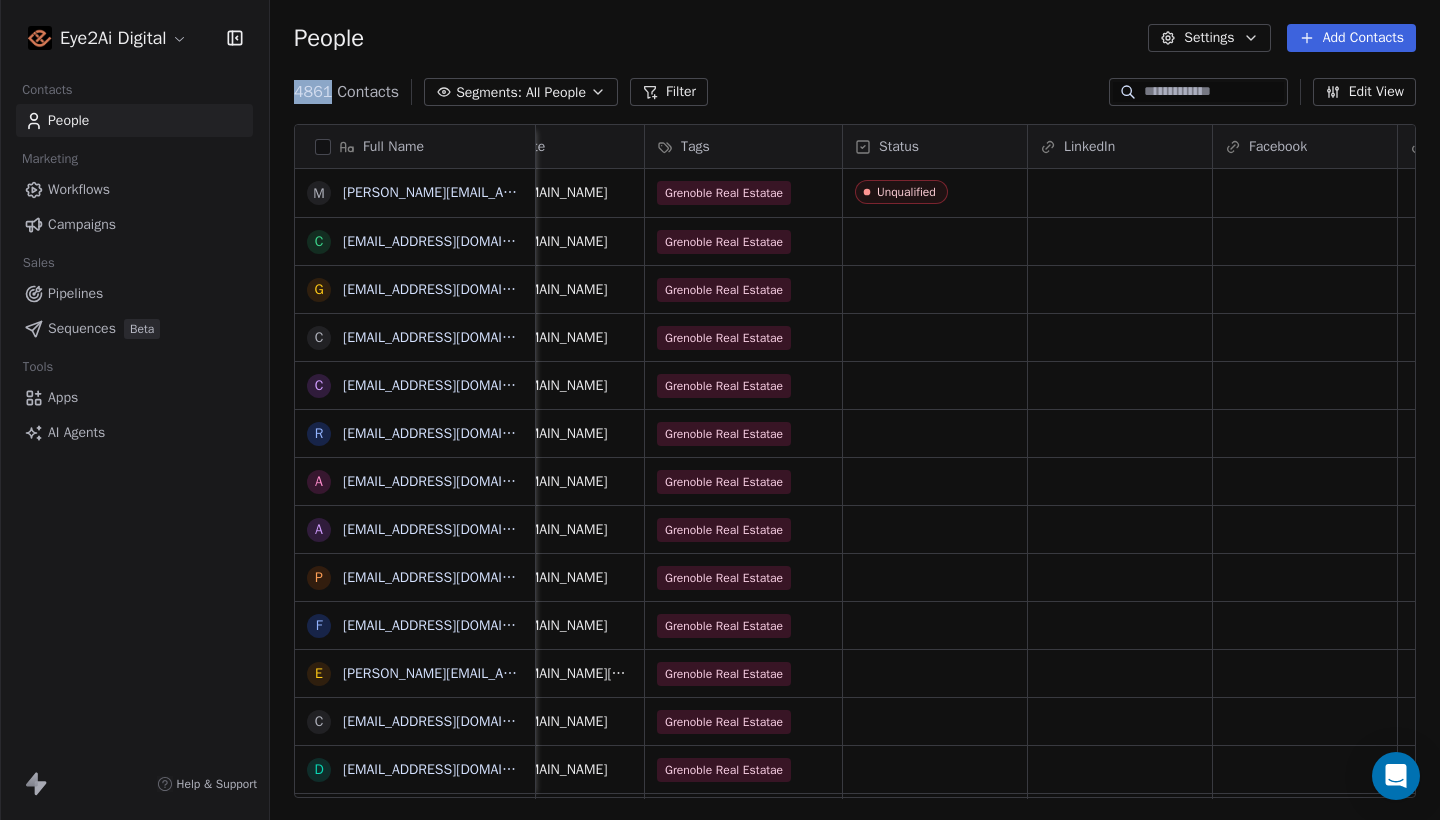 drag, startPoint x: 296, startPoint y: 91, endPoint x: 333, endPoint y: 91, distance: 37 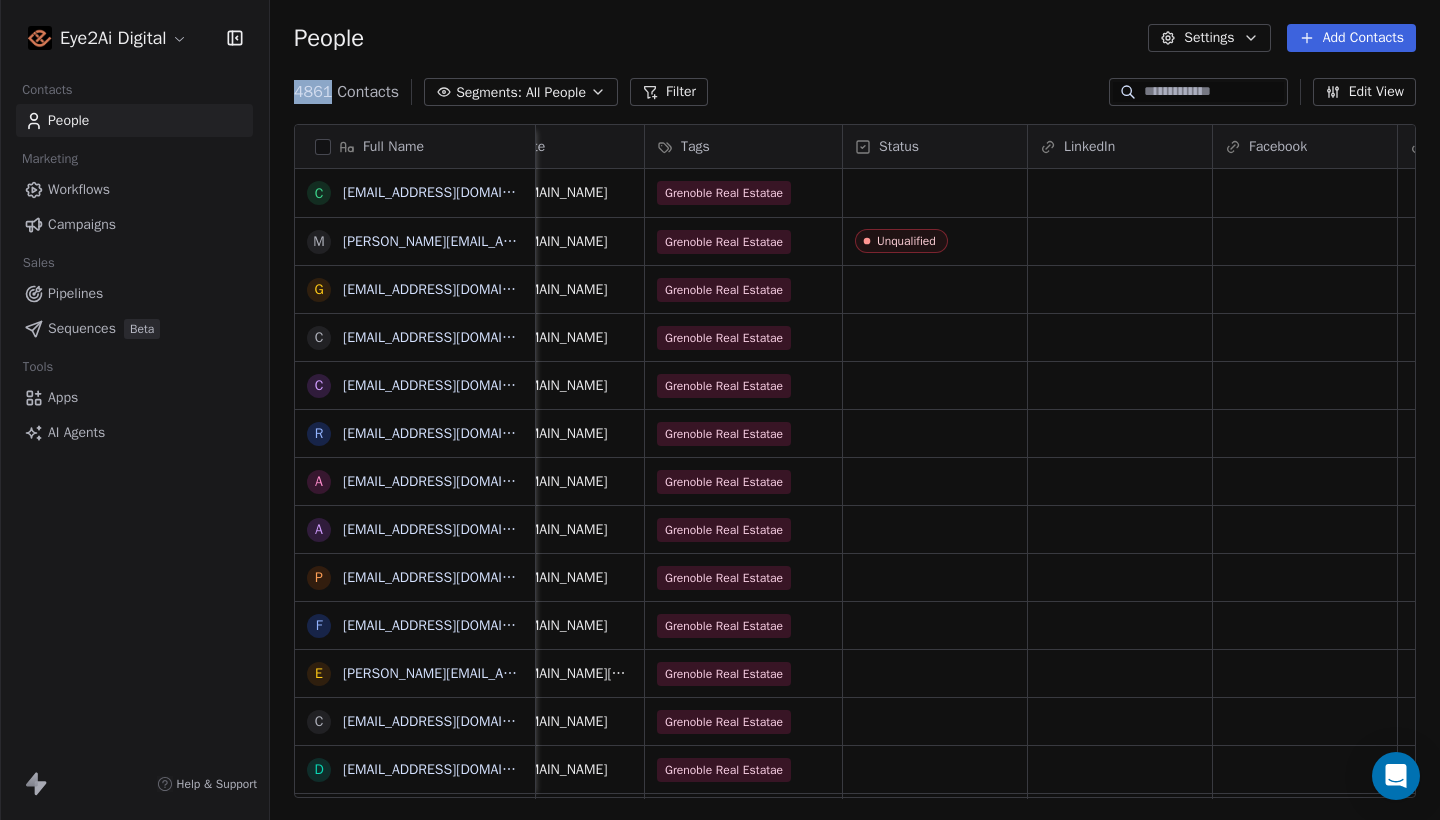 click on "4861 Contacts" at bounding box center (346, 92) 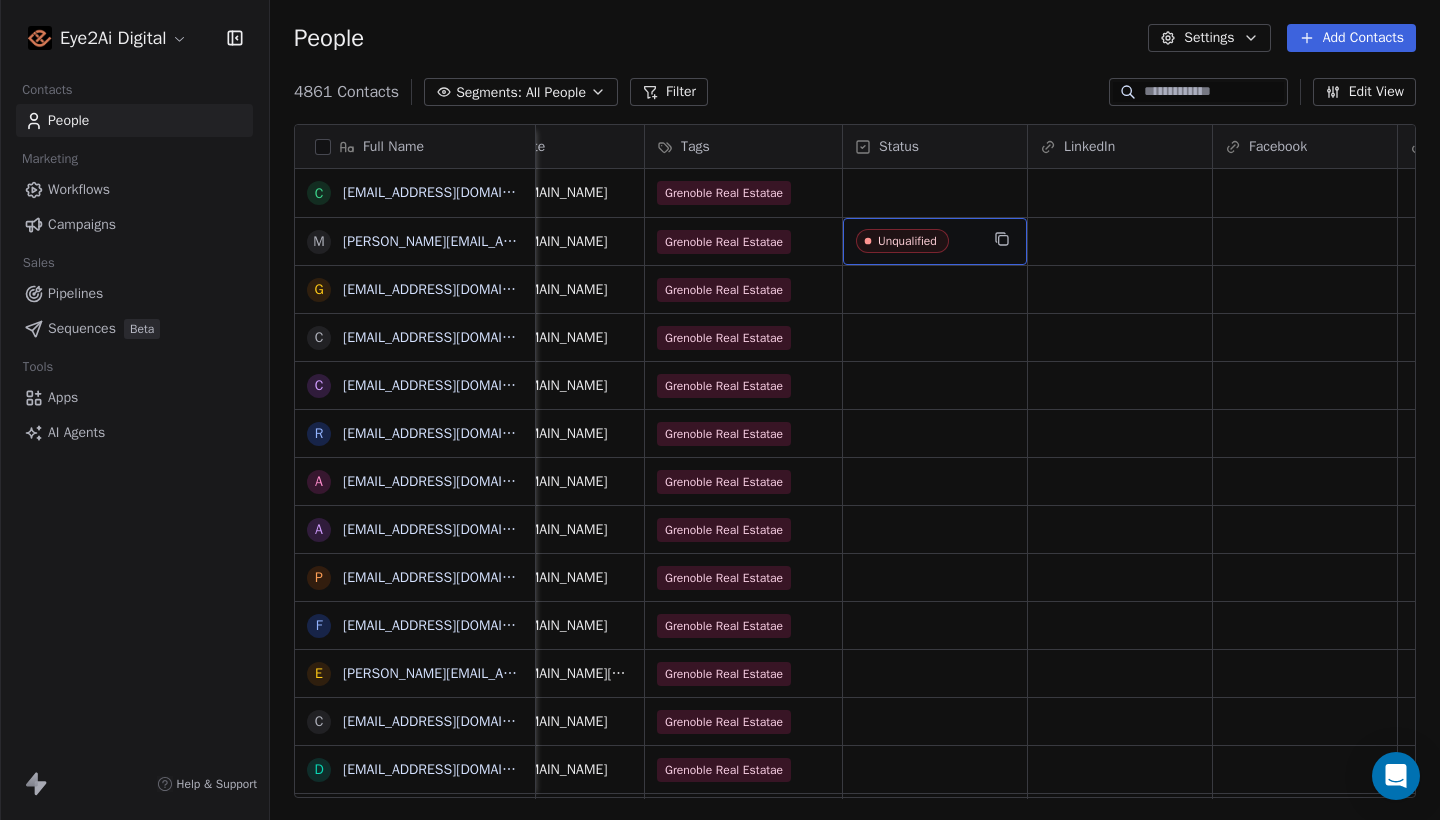 click on "Unqualified" at bounding box center (907, 241) 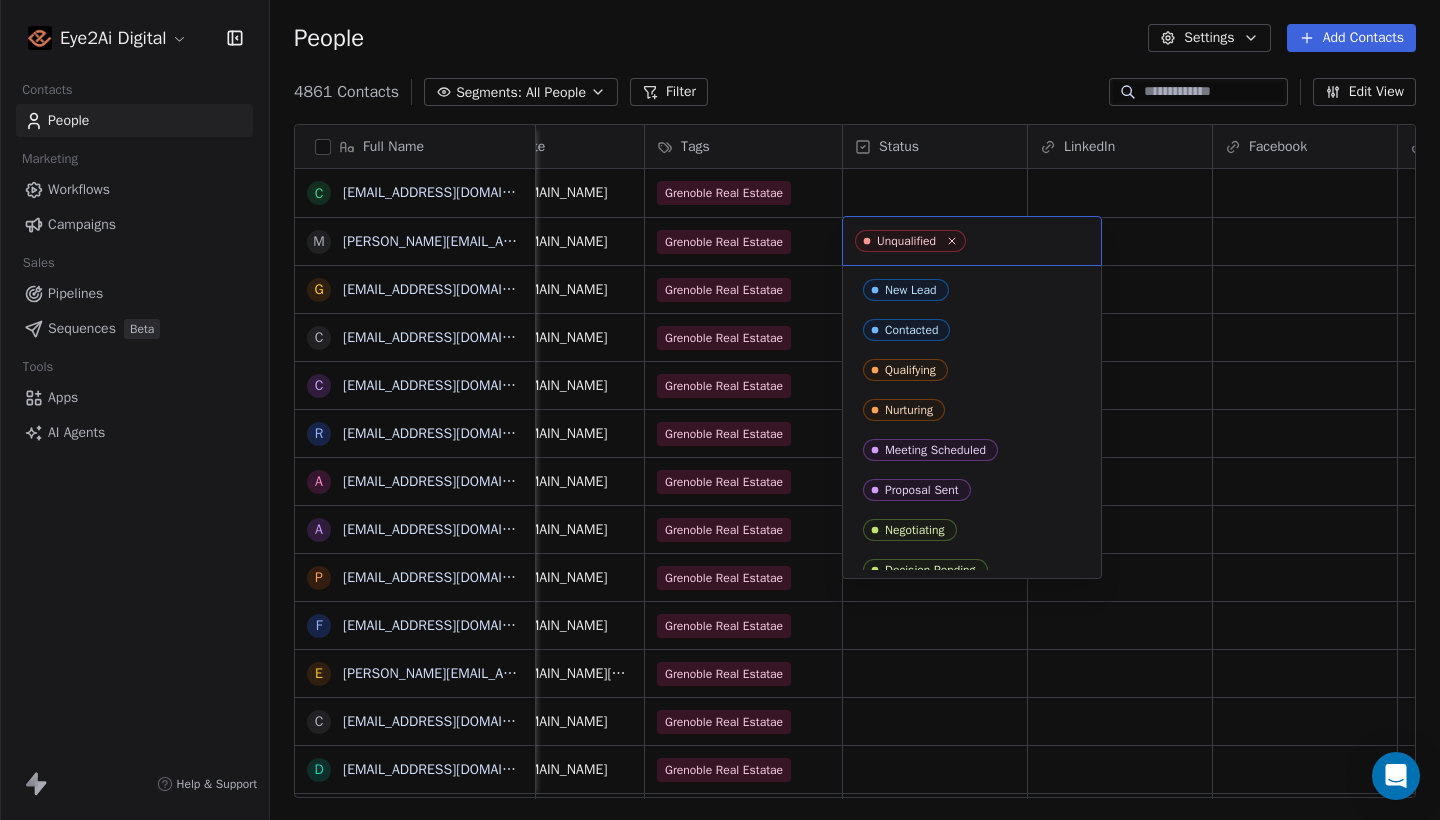 scroll, scrollTop: 136, scrollLeft: 0, axis: vertical 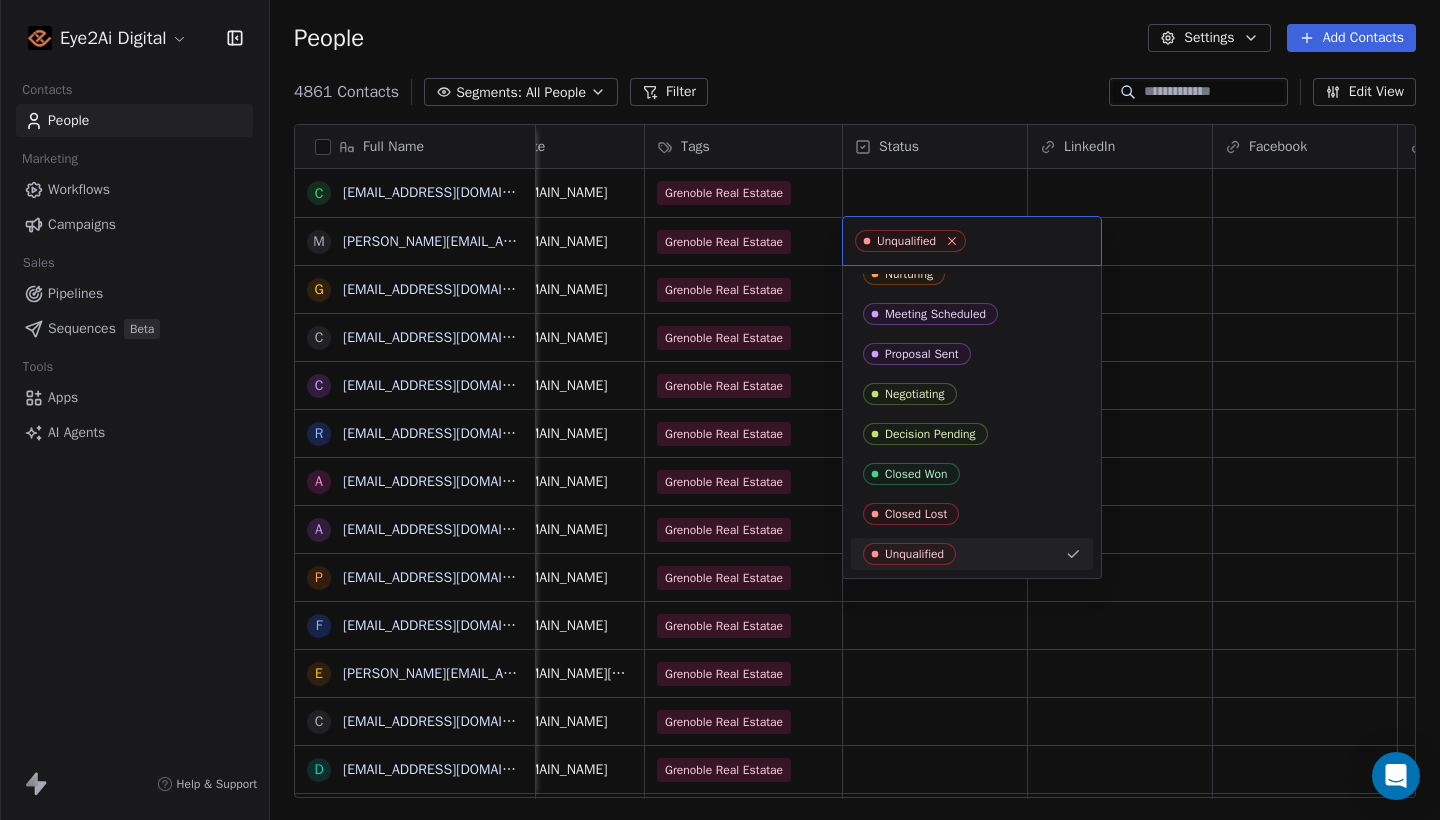 click 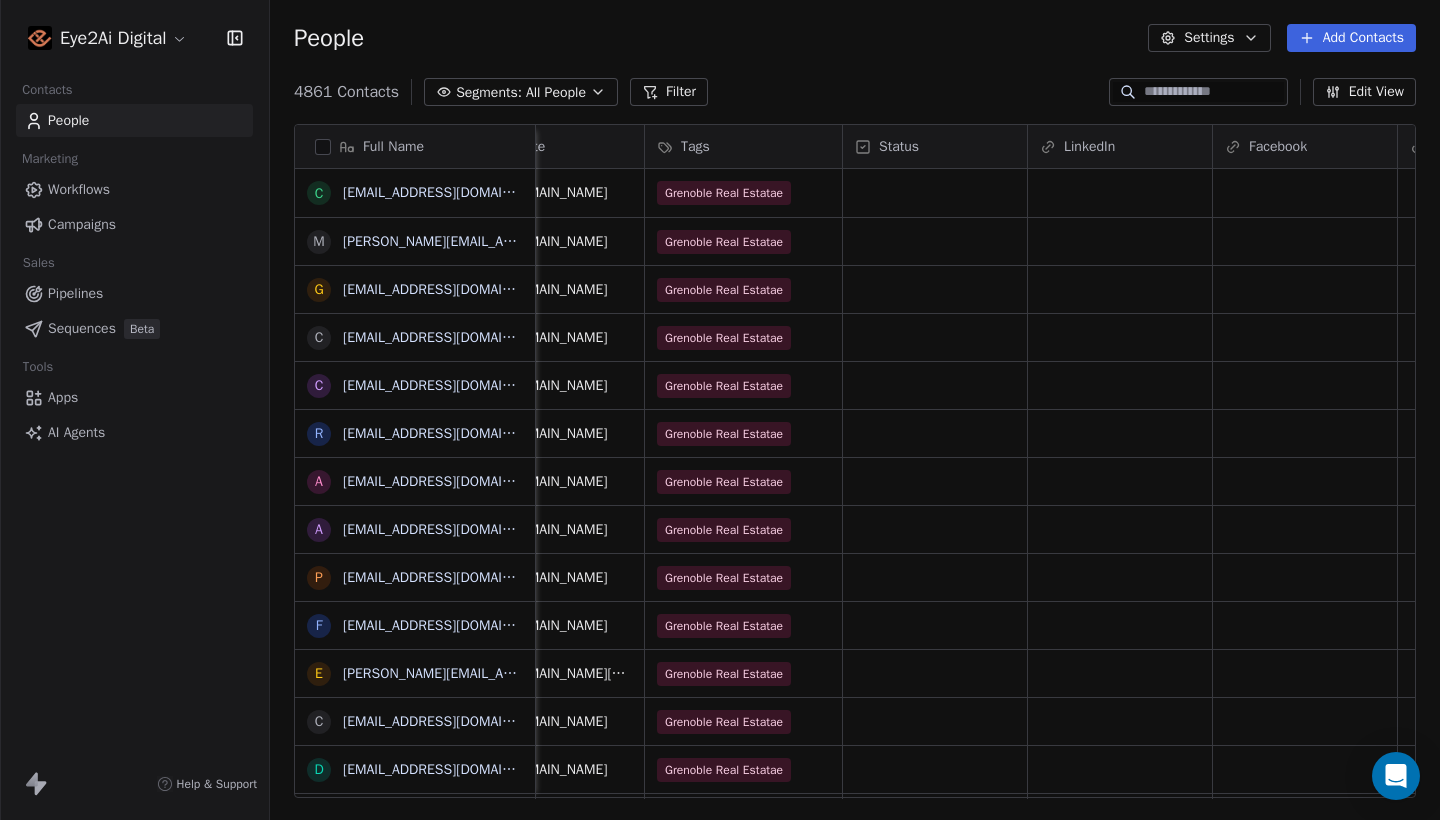 click on "Eye2Ai Digital Contacts People Marketing Workflows Campaigns Sales Pipelines Sequences Beta Tools Apps AI Agents Help & Support People Settings  Add Contacts 4861 Contacts Segments: All People Filter  Edit View Tag Add to Sequence Export Full Name c [EMAIL_ADDRESS][DOMAIN_NAME] m [PERSON_NAME][DOMAIN_NAME][EMAIL_ADDRESS][PERSON_NAME][DOMAIN_NAME] g [DOMAIN_NAME][EMAIL_ADDRESS][DOMAIN_NAME] c [EMAIL_ADDRESS][DOMAIN_NAME] c [EMAIL_ADDRESS][DOMAIN_NAME] r [EMAIL_ADDRESS][DOMAIN_NAME] a [EMAIL_ADDRESS][DOMAIN_NAME] a [EMAIL_ADDRESS][DOMAIN_NAME] p [DOMAIN_NAME][EMAIL_ADDRESS][DOMAIN_NAME] f [EMAIL_ADDRESS][DOMAIN_NAME] e [DOMAIN_NAME][EMAIL_ADDRESS][PERSON_NAME][DOMAIN_NAME] c [EMAIL_ADDRESS][DOMAIN_NAME] d [EMAIL_ADDRESS][DOMAIN_NAME] n [EMAIL_ADDRESS][DOMAIN_NAME] c [EMAIL_ADDRESS][DOMAIN_NAME] c [EMAIL_ADDRESS][DOMAIN_NAME] c [EMAIL_ADDRESS][DOMAIN_NAME] s [EMAIL_ADDRESS][DOMAIN_NAME] m [EMAIL_ADDRESS][DOMAIN_NAME] l [EMAIL_ADDRESS][DOMAIN_NAME] c [EMAIL_ADDRESS][DOMAIN_NAME] c [EMAIL_ADDRESS][DOMAIN_NAME] a [PERSON_NAME][DOMAIN_NAME][EMAIL_ADDRESS][PERSON_NAME][DOMAIN_NAME] s [EMAIL_ADDRESS][DOMAIN_NAME] j [DOMAIN_NAME][EMAIL_ADDRESS][DOMAIN_NAME] c [EMAIL_ADDRESS][DOMAIN_NAME] c [EMAIL_ADDRESS][DOMAIN_NAME] a l b p c d c Email" at bounding box center [720, 410] 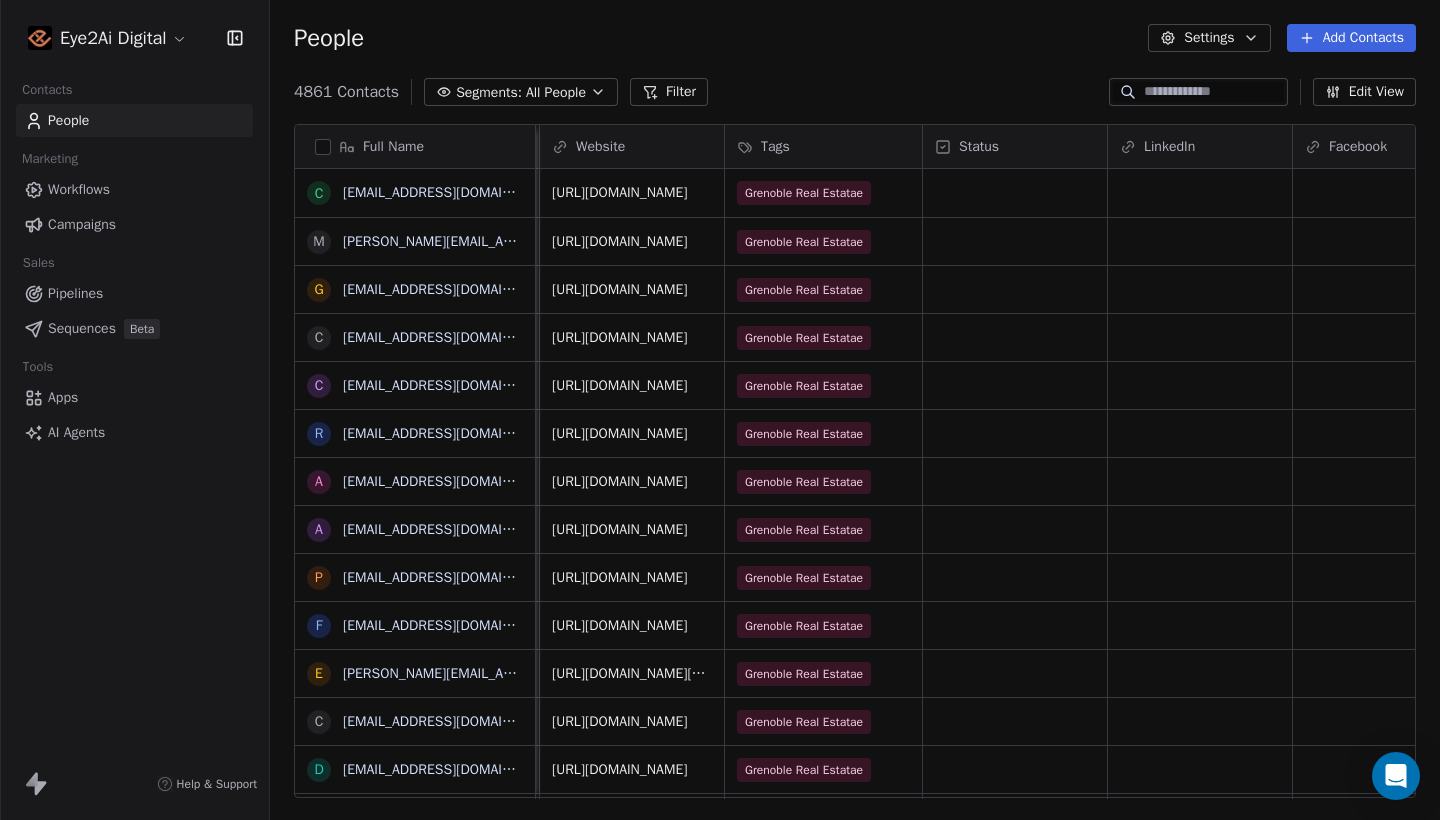 scroll, scrollTop: 0, scrollLeft: 552, axis: horizontal 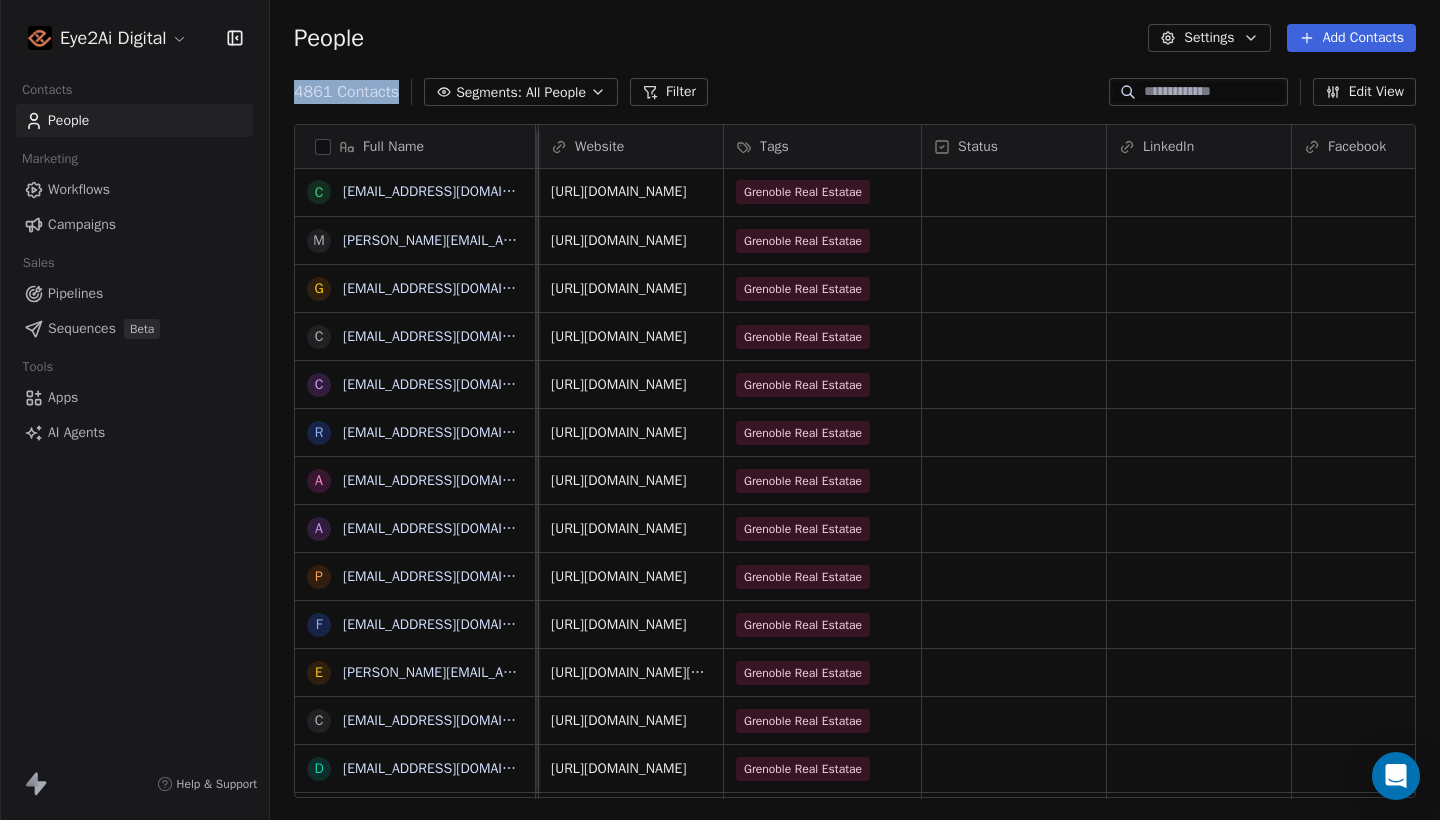 drag, startPoint x: 288, startPoint y: 97, endPoint x: 414, endPoint y: 98, distance: 126.00397 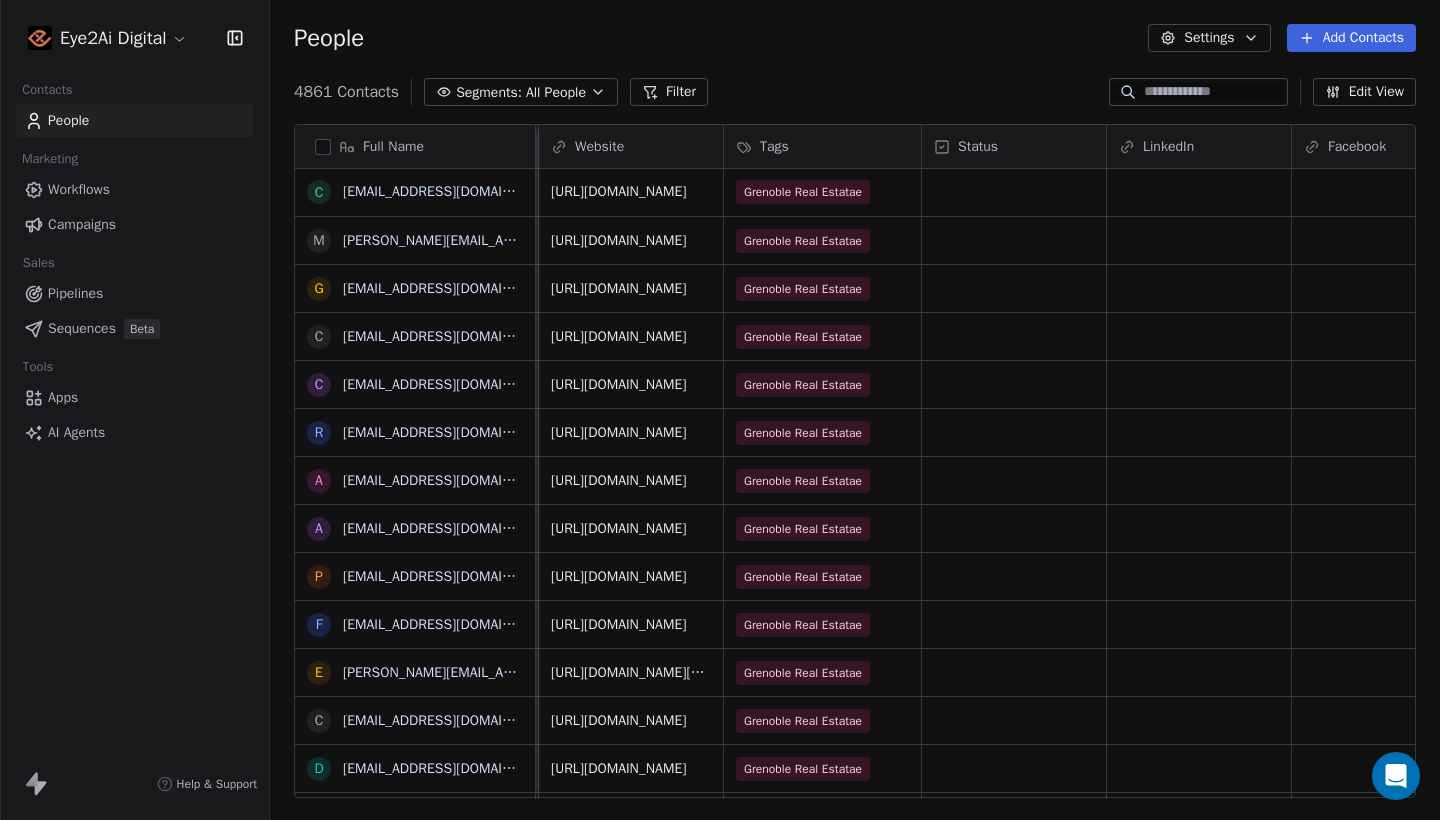 click on "Tags" at bounding box center (820, 147) 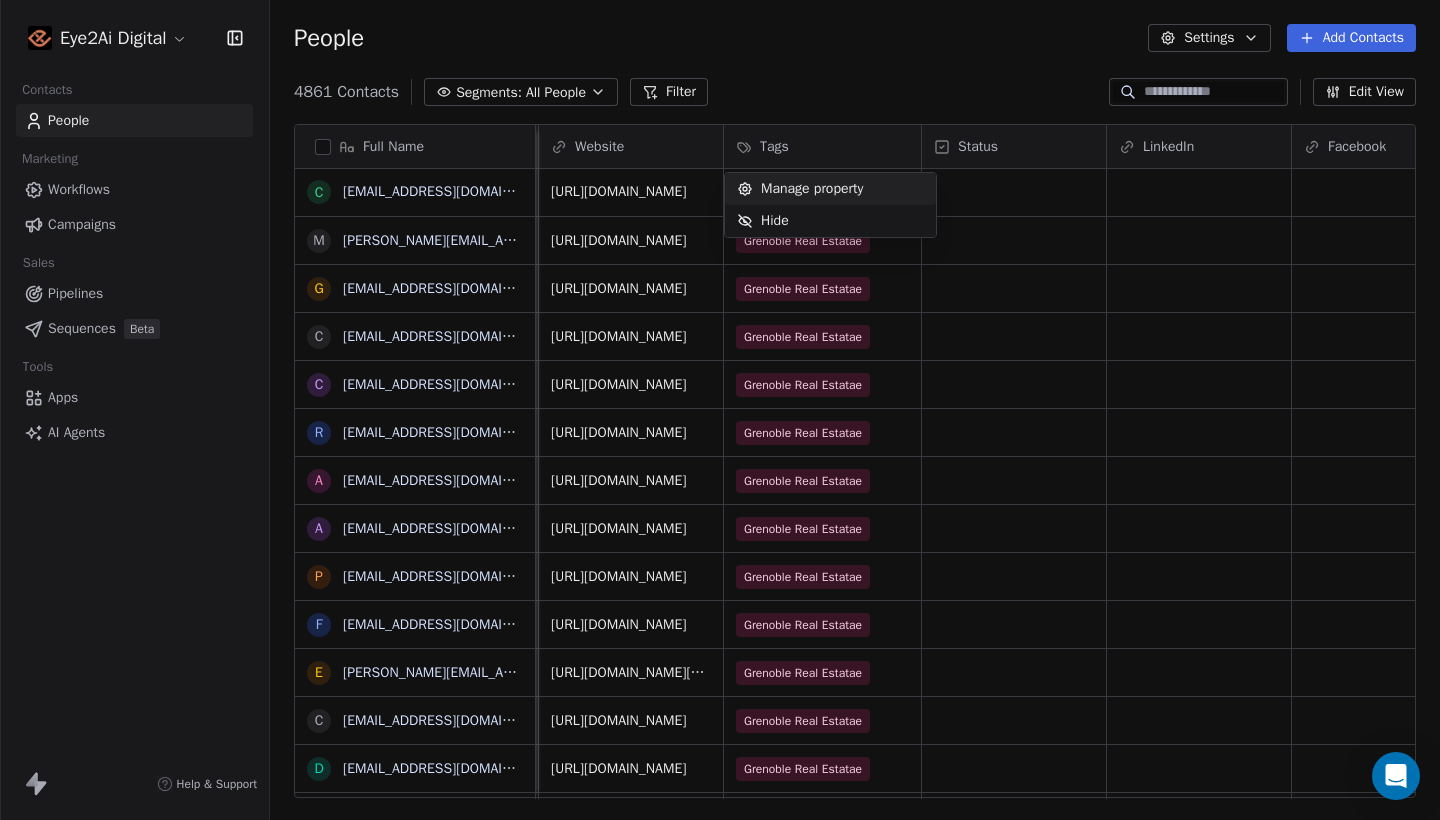 click on "Eye2Ai Digital Contacts People Marketing Workflows Campaigns Sales Pipelines Sequences Beta Tools Apps AI Agents Help & Support People Settings  Add Contacts 4861 Contacts Segments: All People Filter  Edit View Tag Add to Sequence Export Full Name c [EMAIL_ADDRESS][DOMAIN_NAME] m [PERSON_NAME][DOMAIN_NAME][EMAIL_ADDRESS][PERSON_NAME][DOMAIN_NAME] g [DOMAIN_NAME][EMAIL_ADDRESS][DOMAIN_NAME] c [EMAIL_ADDRESS][DOMAIN_NAME] c [EMAIL_ADDRESS][DOMAIN_NAME] r [EMAIL_ADDRESS][DOMAIN_NAME] a [EMAIL_ADDRESS][DOMAIN_NAME] a [EMAIL_ADDRESS][DOMAIN_NAME] p [DOMAIN_NAME][EMAIL_ADDRESS][DOMAIN_NAME] f [EMAIL_ADDRESS][DOMAIN_NAME] e [DOMAIN_NAME][EMAIL_ADDRESS][PERSON_NAME][DOMAIN_NAME] c [EMAIL_ADDRESS][DOMAIN_NAME] d [EMAIL_ADDRESS][DOMAIN_NAME] n [EMAIL_ADDRESS][DOMAIN_NAME] c [EMAIL_ADDRESS][DOMAIN_NAME] c [EMAIL_ADDRESS][DOMAIN_NAME] c [EMAIL_ADDRESS][DOMAIN_NAME] s [EMAIL_ADDRESS][DOMAIN_NAME] m [EMAIL_ADDRESS][DOMAIN_NAME] l [EMAIL_ADDRESS][DOMAIN_NAME] c [EMAIL_ADDRESS][DOMAIN_NAME] c [EMAIL_ADDRESS][DOMAIN_NAME] a [PERSON_NAME][DOMAIN_NAME][EMAIL_ADDRESS][PERSON_NAME][DOMAIN_NAME] s [EMAIL_ADDRESS][DOMAIN_NAME] j [DOMAIN_NAME][EMAIL_ADDRESS][DOMAIN_NAME] c [EMAIL_ADDRESS][DOMAIN_NAME] c [EMAIL_ADDRESS][DOMAIN_NAME] a l b p c d c Email" at bounding box center [720, 410] 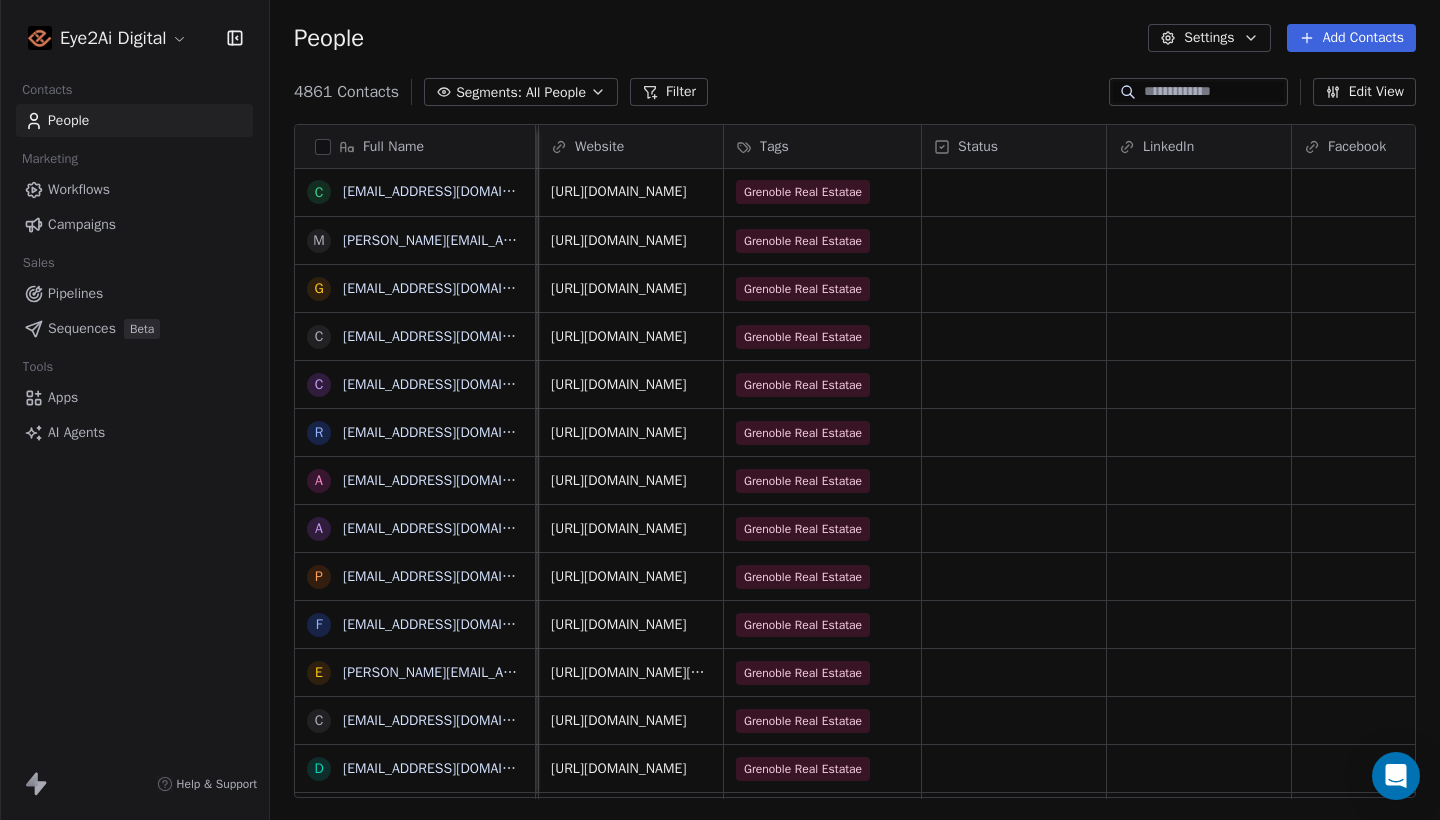 click on "Campaigns" at bounding box center (82, 224) 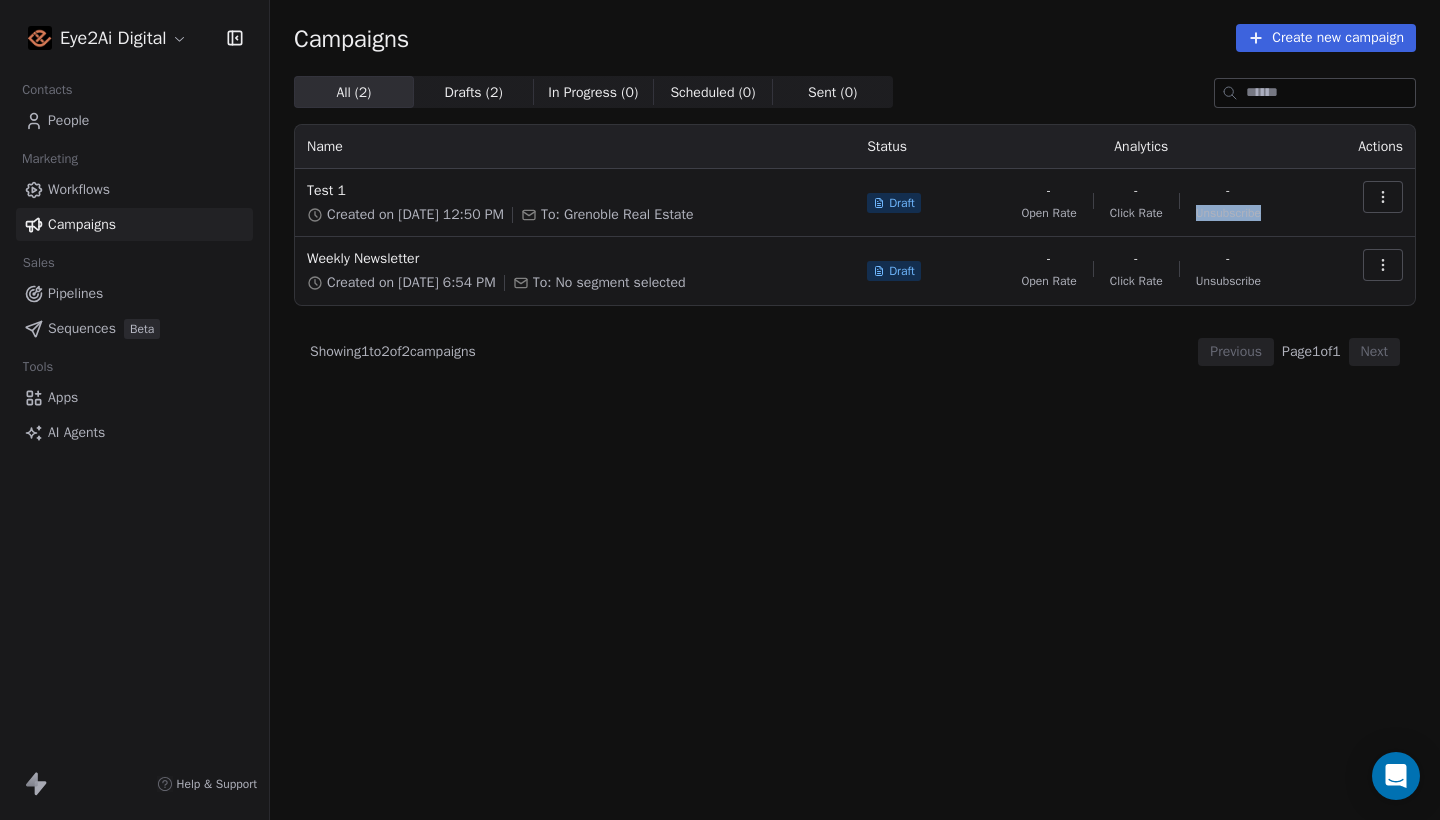 drag, startPoint x: 1211, startPoint y: 216, endPoint x: 1287, endPoint y: 216, distance: 76 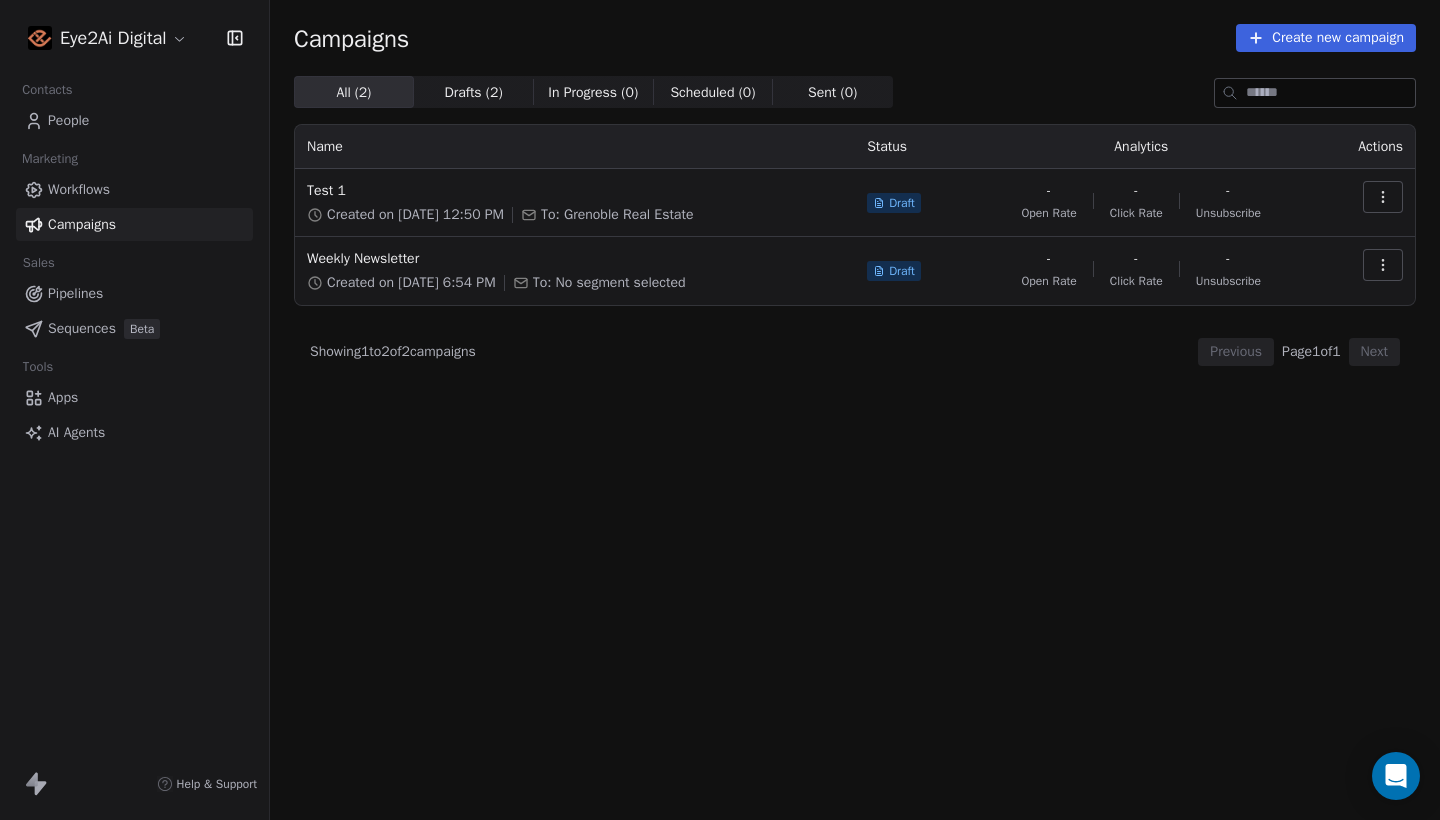 drag, startPoint x: 1222, startPoint y: 196, endPoint x: 1252, endPoint y: 196, distance: 30 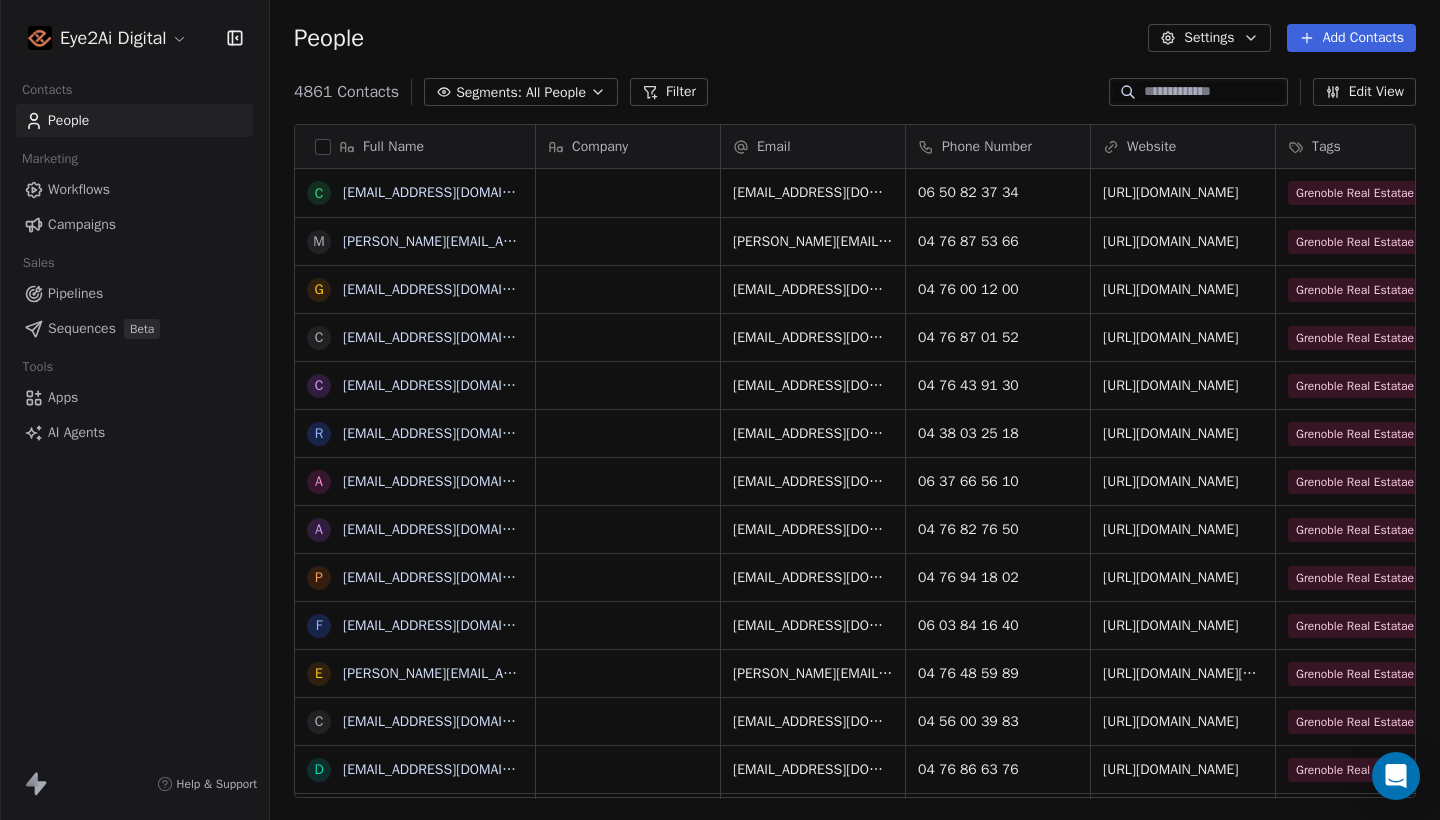 scroll, scrollTop: 1, scrollLeft: 0, axis: vertical 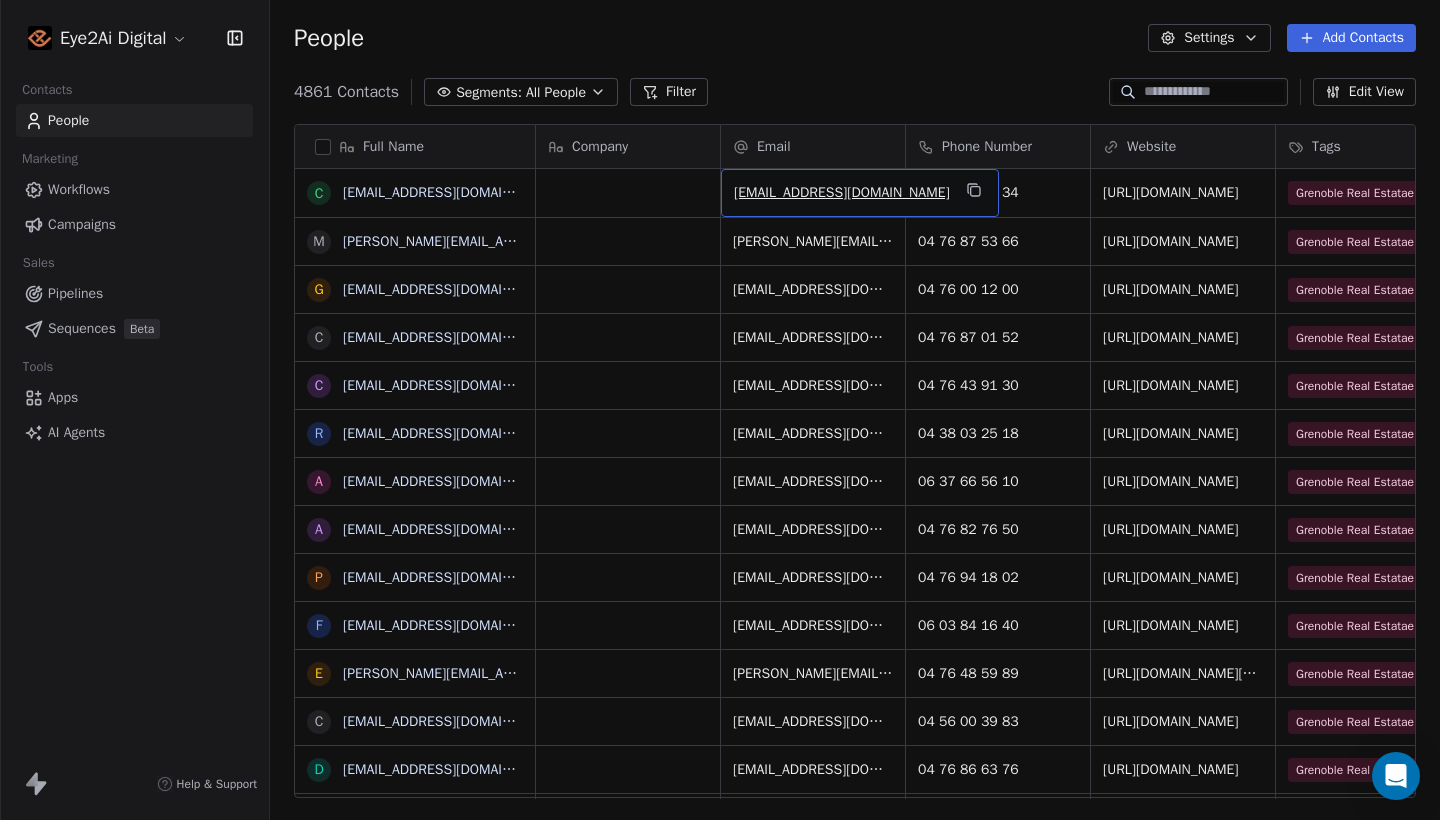 drag, startPoint x: 730, startPoint y: 195, endPoint x: 878, endPoint y: 519, distance: 356.20218 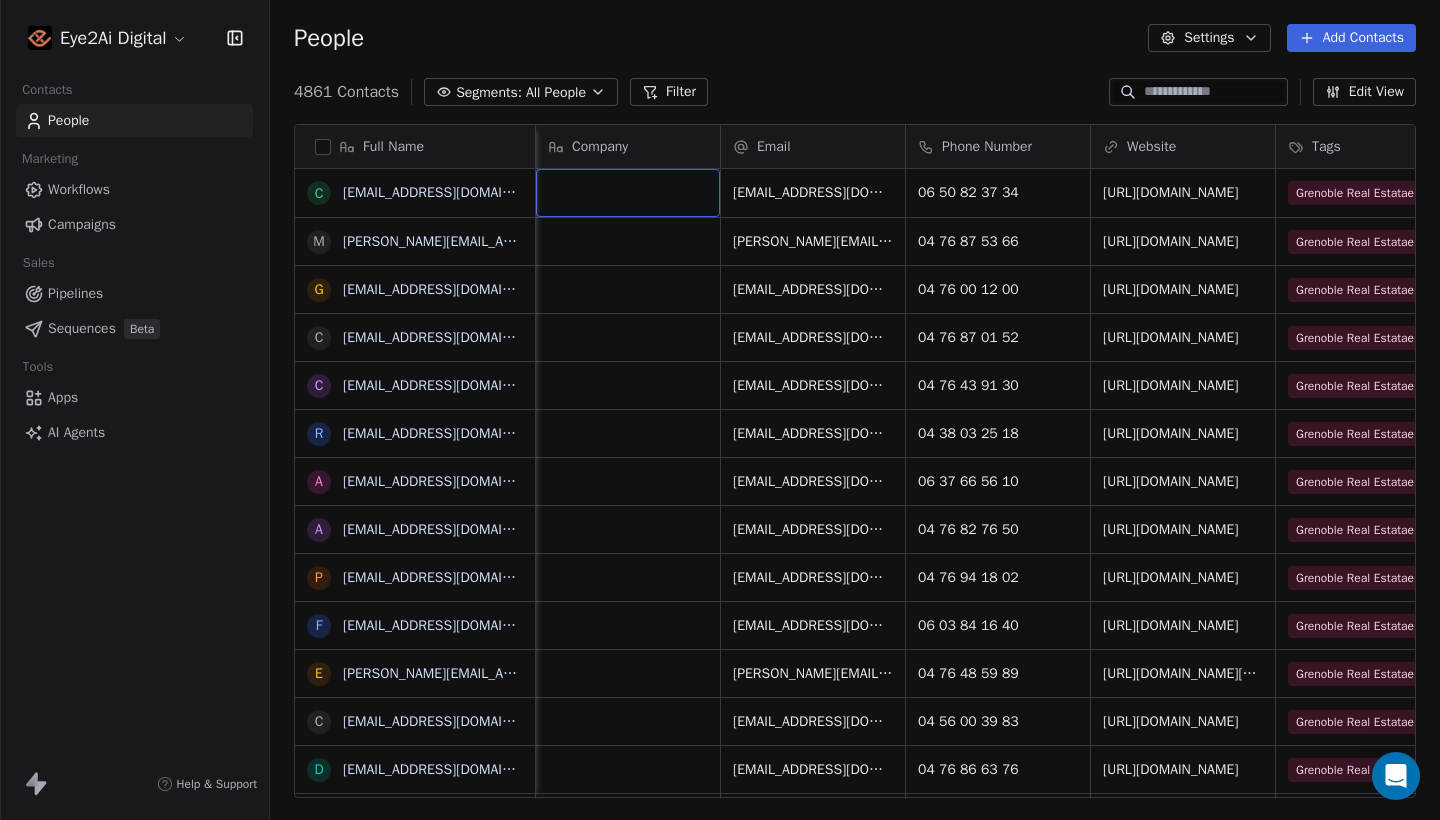 scroll, scrollTop: 0, scrollLeft: 0, axis: both 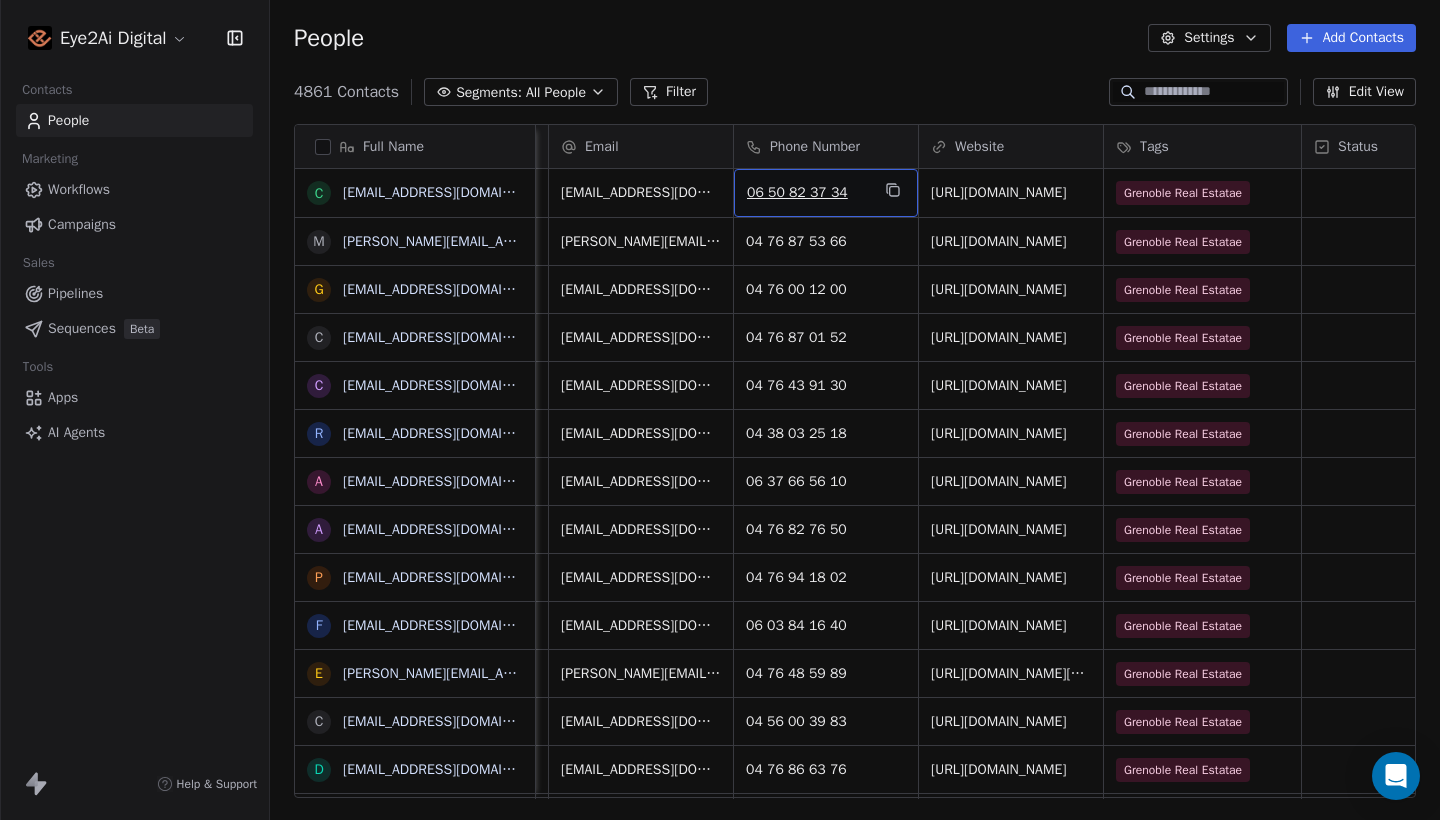drag, startPoint x: 879, startPoint y: 172, endPoint x: 871, endPoint y: 550, distance: 378.08466 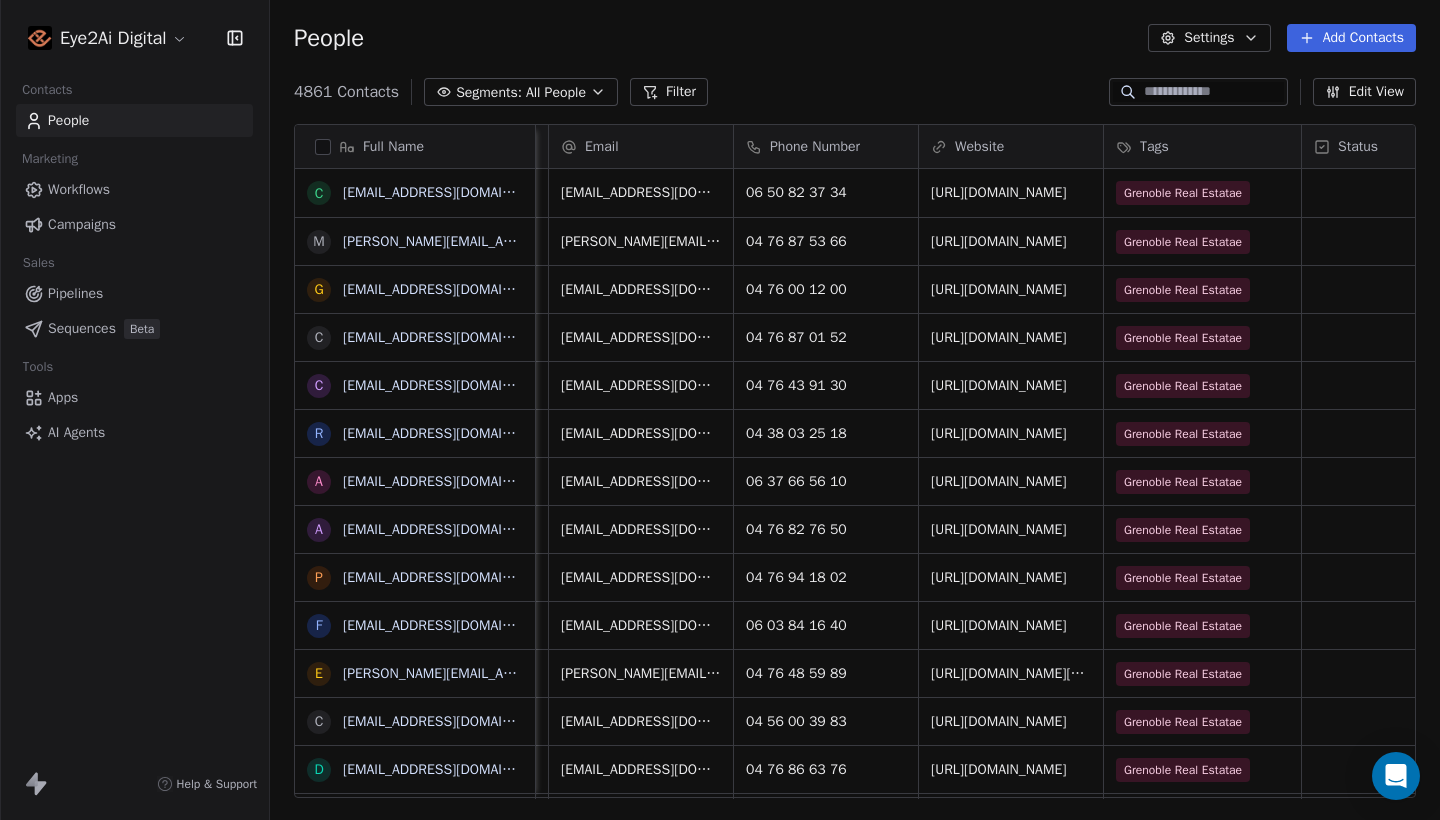 click on "Full Name c [EMAIL_ADDRESS][DOMAIN_NAME] m [PERSON_NAME][DOMAIN_NAME][EMAIL_ADDRESS][PERSON_NAME][DOMAIN_NAME] [PERSON_NAME] [DOMAIN_NAME][EMAIL_ADDRESS][DOMAIN_NAME] c [EMAIL_ADDRESS][DOMAIN_NAME] c [EMAIL_ADDRESS][DOMAIN_NAME] [PERSON_NAME] [PERSON_NAME][EMAIL_ADDRESS][DOMAIN_NAME] a [EMAIL_ADDRESS][DOMAIN_NAME] a [EMAIL_ADDRESS][DOMAIN_NAME] p [DOMAIN_NAME][EMAIL_ADDRESS][DOMAIN_NAME] f [EMAIL_ADDRESS][DOMAIN_NAME] e [DOMAIN_NAME][EMAIL_ADDRESS][PERSON_NAME][DOMAIN_NAME] c [EMAIL_ADDRESS][DOMAIN_NAME] d [EMAIL_ADDRESS][DOMAIN_NAME] n [EMAIL_ADDRESS][DOMAIN_NAME] c [EMAIL_ADDRESS][DOMAIN_NAME] c [EMAIL_ADDRESS][DOMAIN_NAME] c [EMAIL_ADDRESS][DOMAIN_NAME] s [EMAIL_ADDRESS][DOMAIN_NAME] m [EMAIL_ADDRESS][DOMAIN_NAME] l [EMAIL_ADDRESS][DOMAIN_NAME] c [EMAIL_ADDRESS][DOMAIN_NAME] c [EMAIL_ADDRESS][DOMAIN_NAME] a [PERSON_NAME][DOMAIN_NAME][EMAIL_ADDRESS][PERSON_NAME][DOMAIN_NAME] s [EMAIL_ADDRESS][DOMAIN_NAME] [PERSON_NAME] [DOMAIN_NAME][EMAIL_ADDRESS][DOMAIN_NAME] [PERSON_NAME] [PERSON_NAME][EMAIL_ADDRESS][DOMAIN_NAME] c [EMAIL_ADDRESS][DOMAIN_NAME] a [EMAIL_ADDRESS][DOMAIN_NAME] b [DOMAIN_NAME][EMAIL_ADDRESS][PERSON_NAME][DOMAIN_NAME][PERSON_NAME] p [DOMAIN_NAME][EMAIL_ADDRESS][DOMAIN_NAME] c [EMAIL_ADDRESS][DOMAIN_NAME] l [EMAIL_ADDRESS][DOMAIN_NAME] d [EMAIL_ADDRESS][DOMAIN_NAME] c [PERSON_NAME][DOMAIN_NAME][EMAIL_ADDRESS][DOMAIN_NAME] Company Email Phone Number Tags" at bounding box center [855, 469] 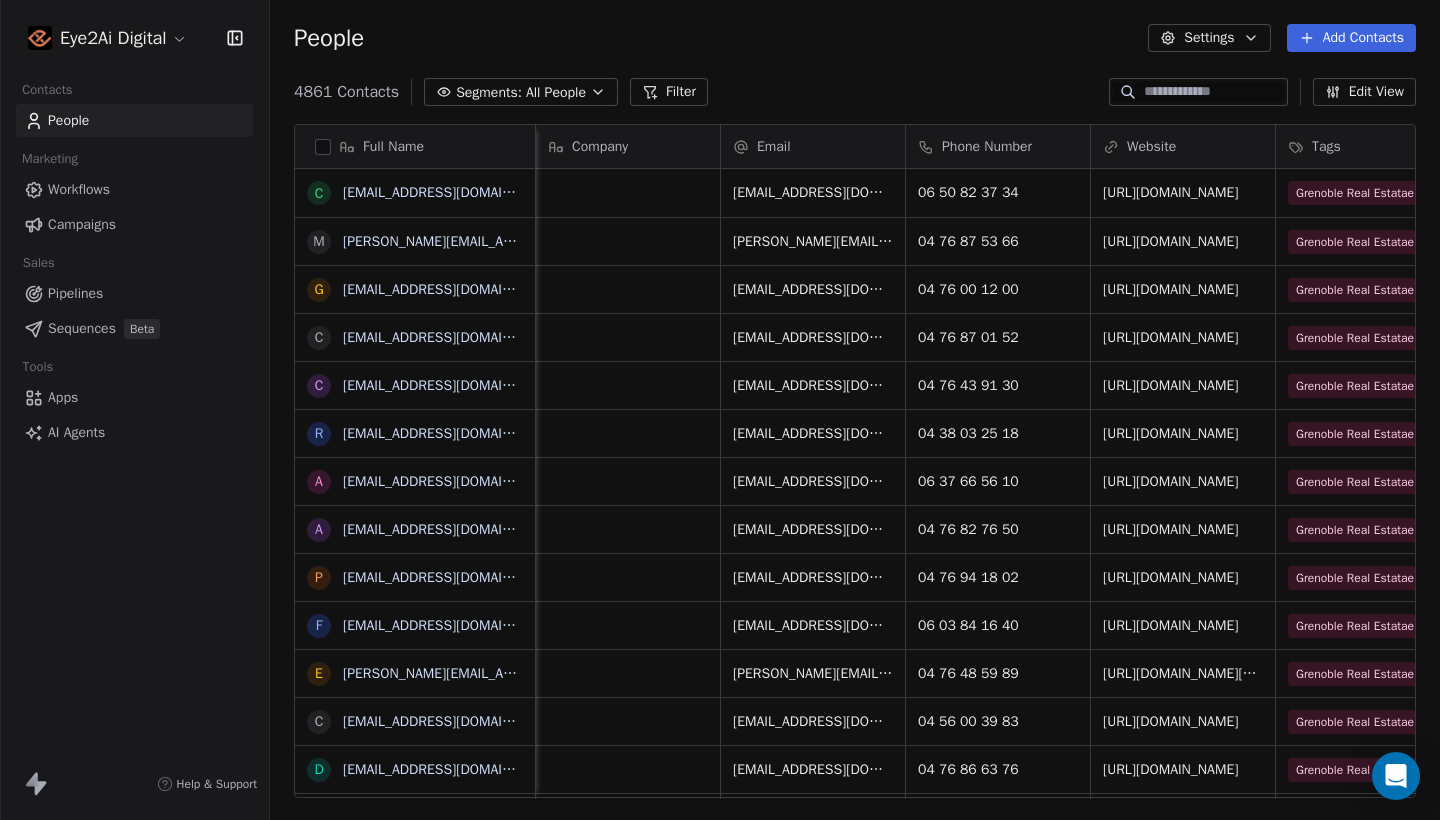 scroll, scrollTop: 0, scrollLeft: 0, axis: both 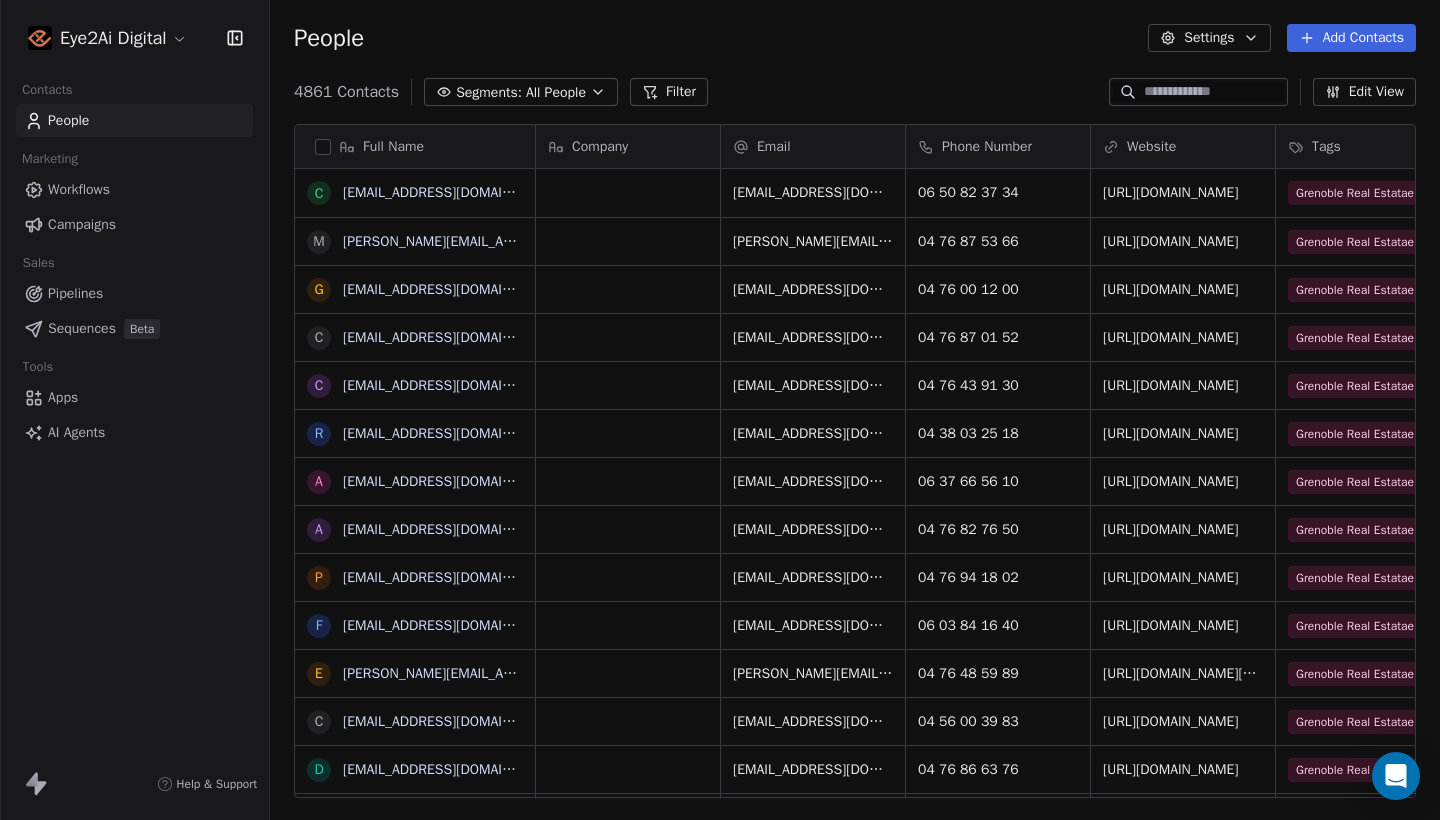 click on "Eye2Ai Digital Contacts People Marketing Workflows Campaigns Sales Pipelines Sequences Beta Tools Apps AI Agents Help & Support People Settings  Add Contacts 4861 Contacts Segments: All People Filter  Edit View Tag Add to Sequence Export Full Name c [EMAIL_ADDRESS][DOMAIN_NAME] m [PERSON_NAME][DOMAIN_NAME][EMAIL_ADDRESS][PERSON_NAME][DOMAIN_NAME] g [DOMAIN_NAME][EMAIL_ADDRESS][DOMAIN_NAME] c [EMAIL_ADDRESS][DOMAIN_NAME] c [EMAIL_ADDRESS][DOMAIN_NAME] r [EMAIL_ADDRESS][DOMAIN_NAME] a [EMAIL_ADDRESS][DOMAIN_NAME] a [EMAIL_ADDRESS][DOMAIN_NAME] p [DOMAIN_NAME][EMAIL_ADDRESS][DOMAIN_NAME] f [EMAIL_ADDRESS][DOMAIN_NAME] e [DOMAIN_NAME][EMAIL_ADDRESS][PERSON_NAME][DOMAIN_NAME] c [EMAIL_ADDRESS][DOMAIN_NAME] d [EMAIL_ADDRESS][DOMAIN_NAME] n [EMAIL_ADDRESS][DOMAIN_NAME] c [EMAIL_ADDRESS][DOMAIN_NAME] c [EMAIL_ADDRESS][DOMAIN_NAME] c [EMAIL_ADDRESS][DOMAIN_NAME] s [EMAIL_ADDRESS][DOMAIN_NAME] m [EMAIL_ADDRESS][DOMAIN_NAME] l [EMAIL_ADDRESS][DOMAIN_NAME] c [EMAIL_ADDRESS][DOMAIN_NAME] c [EMAIL_ADDRESS][DOMAIN_NAME] a [PERSON_NAME][DOMAIN_NAME][EMAIL_ADDRESS][PERSON_NAME][DOMAIN_NAME] s [EMAIL_ADDRESS][DOMAIN_NAME] j [DOMAIN_NAME][EMAIL_ADDRESS][DOMAIN_NAME] c [EMAIL_ADDRESS][DOMAIN_NAME] c [EMAIL_ADDRESS][DOMAIN_NAME] a l b p c d c Email" at bounding box center [720, 410] 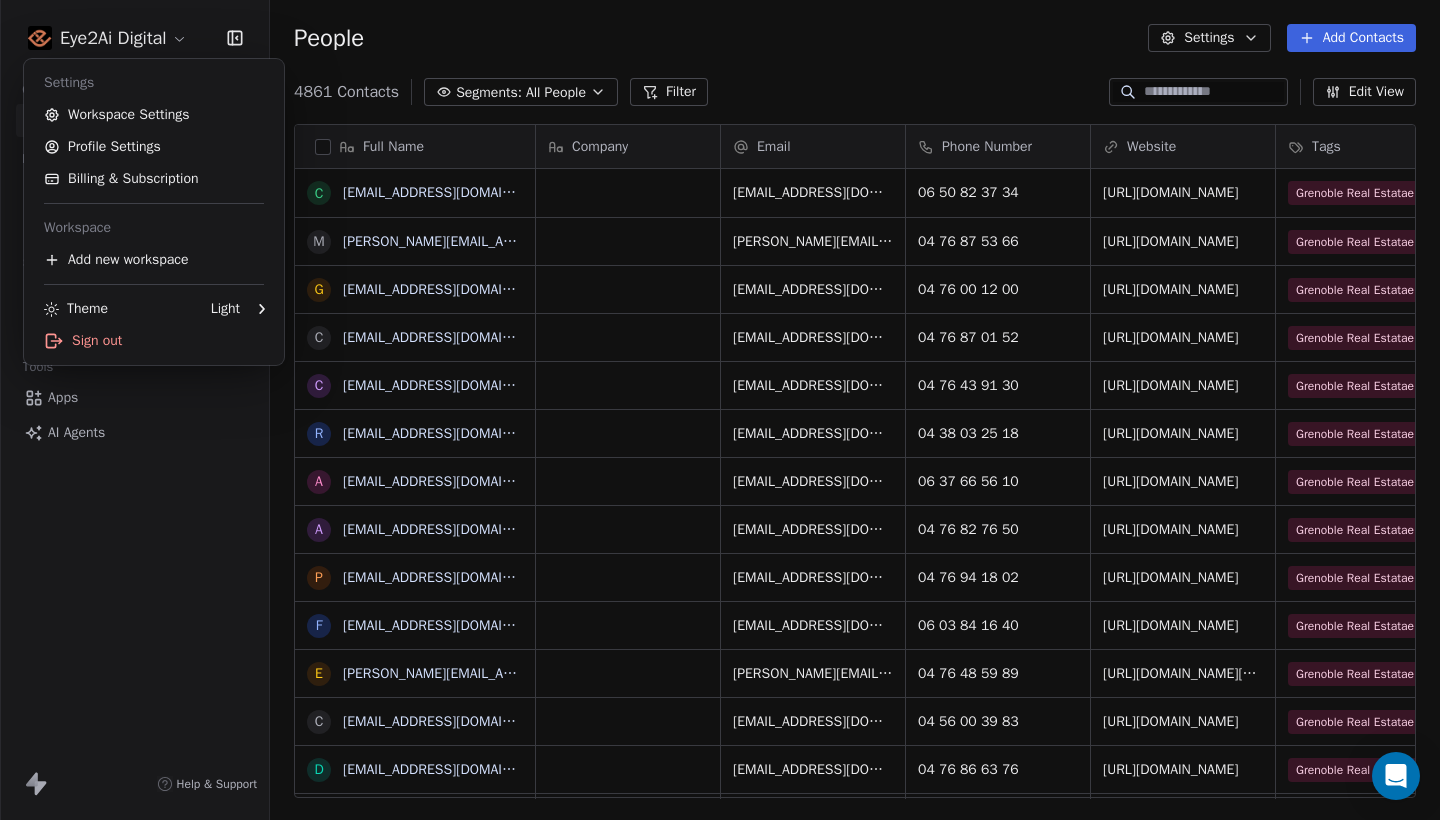 click on "Eye2Ai Digital Contacts People Marketing Workflows Campaigns Sales Pipelines Sequences Beta Tools Apps AI Agents Help & Support People Settings  Add Contacts 4861 Contacts Segments: All People Filter  Edit View Tag Add to Sequence Export Full Name c [EMAIL_ADDRESS][DOMAIN_NAME] m [PERSON_NAME][DOMAIN_NAME][EMAIL_ADDRESS][PERSON_NAME][DOMAIN_NAME] g [DOMAIN_NAME][EMAIL_ADDRESS][DOMAIN_NAME] c [EMAIL_ADDRESS][DOMAIN_NAME] c [EMAIL_ADDRESS][DOMAIN_NAME] r [EMAIL_ADDRESS][DOMAIN_NAME] a [EMAIL_ADDRESS][DOMAIN_NAME] a [EMAIL_ADDRESS][DOMAIN_NAME] p [DOMAIN_NAME][EMAIL_ADDRESS][DOMAIN_NAME] f [EMAIL_ADDRESS][DOMAIN_NAME] e [DOMAIN_NAME][EMAIL_ADDRESS][PERSON_NAME][DOMAIN_NAME] c [EMAIL_ADDRESS][DOMAIN_NAME] d [EMAIL_ADDRESS][DOMAIN_NAME] n [EMAIL_ADDRESS][DOMAIN_NAME] c [EMAIL_ADDRESS][DOMAIN_NAME] c [EMAIL_ADDRESS][DOMAIN_NAME] c [EMAIL_ADDRESS][DOMAIN_NAME] s [EMAIL_ADDRESS][DOMAIN_NAME] m [EMAIL_ADDRESS][DOMAIN_NAME] l [EMAIL_ADDRESS][DOMAIN_NAME] c [EMAIL_ADDRESS][DOMAIN_NAME] c [EMAIL_ADDRESS][DOMAIN_NAME] a [PERSON_NAME][DOMAIN_NAME][EMAIL_ADDRESS][PERSON_NAME][DOMAIN_NAME] s [EMAIL_ADDRESS][DOMAIN_NAME] j [DOMAIN_NAME][EMAIL_ADDRESS][DOMAIN_NAME] c [EMAIL_ADDRESS][DOMAIN_NAME] c [EMAIL_ADDRESS][DOMAIN_NAME] a l b p c d c Email" at bounding box center [720, 410] 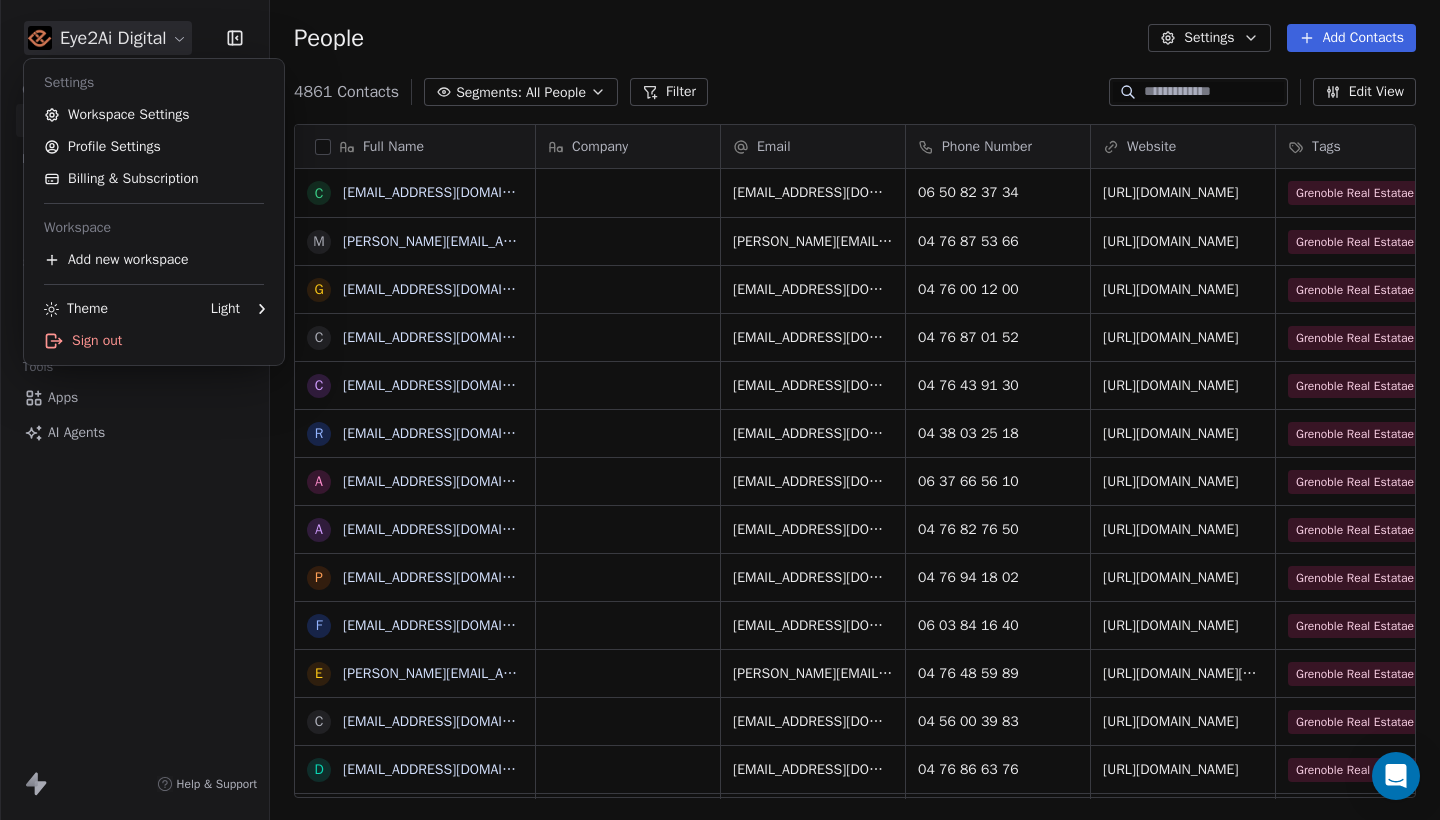 click on "Eye2Ai Digital Contacts People Marketing Workflows Campaigns Sales Pipelines Sequences Beta Tools Apps AI Agents Help & Support People Settings  Add Contacts 4861 Contacts Segments: All People Filter  Edit View Tag Add to Sequence Export Full Name c [EMAIL_ADDRESS][DOMAIN_NAME] m [PERSON_NAME][DOMAIN_NAME][EMAIL_ADDRESS][PERSON_NAME][DOMAIN_NAME] g [DOMAIN_NAME][EMAIL_ADDRESS][DOMAIN_NAME] c [EMAIL_ADDRESS][DOMAIN_NAME] c [EMAIL_ADDRESS][DOMAIN_NAME] r [EMAIL_ADDRESS][DOMAIN_NAME] a [EMAIL_ADDRESS][DOMAIN_NAME] a [EMAIL_ADDRESS][DOMAIN_NAME] p [DOMAIN_NAME][EMAIL_ADDRESS][DOMAIN_NAME] f [EMAIL_ADDRESS][DOMAIN_NAME] e [DOMAIN_NAME][EMAIL_ADDRESS][PERSON_NAME][DOMAIN_NAME] c [EMAIL_ADDRESS][DOMAIN_NAME] d [EMAIL_ADDRESS][DOMAIN_NAME] n [EMAIL_ADDRESS][DOMAIN_NAME] c [EMAIL_ADDRESS][DOMAIN_NAME] c [EMAIL_ADDRESS][DOMAIN_NAME] c [EMAIL_ADDRESS][DOMAIN_NAME] s [EMAIL_ADDRESS][DOMAIN_NAME] m [EMAIL_ADDRESS][DOMAIN_NAME] l [EMAIL_ADDRESS][DOMAIN_NAME] c [EMAIL_ADDRESS][DOMAIN_NAME] c [EMAIL_ADDRESS][DOMAIN_NAME] a [PERSON_NAME][DOMAIN_NAME][EMAIL_ADDRESS][PERSON_NAME][DOMAIN_NAME] s [EMAIL_ADDRESS][DOMAIN_NAME] j [DOMAIN_NAME][EMAIL_ADDRESS][DOMAIN_NAME] c [EMAIL_ADDRESS][DOMAIN_NAME] c [EMAIL_ADDRESS][DOMAIN_NAME] a l b p c d c Email" at bounding box center [720, 410] 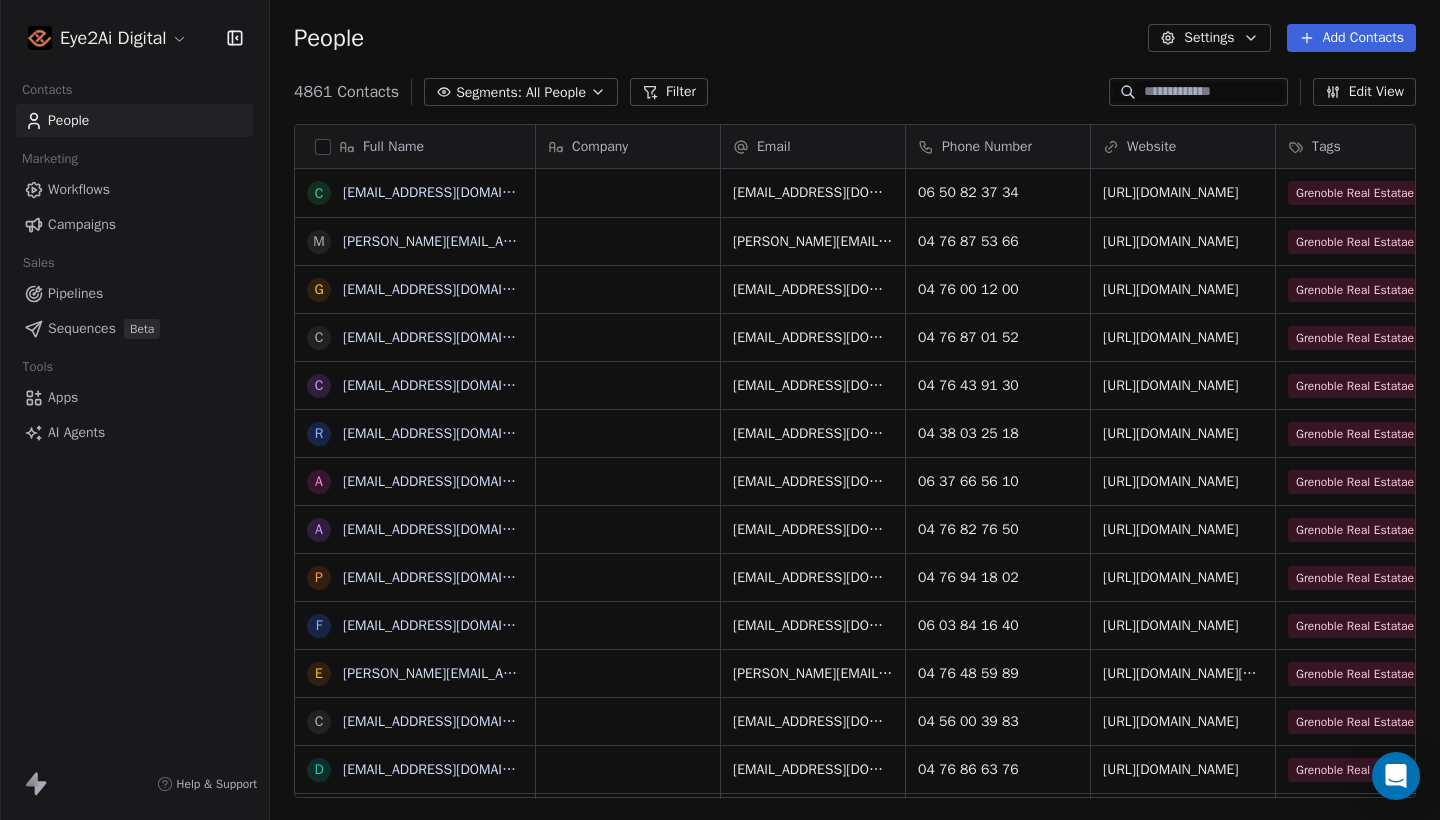 click on "Eye2Ai Digital Contacts People Marketing Workflows Campaigns Sales Pipelines Sequences Beta Tools Apps AI Agents Help & Support People Settings  Add Contacts 4861 Contacts Segments: All People Filter  Edit View Tag Add to Sequence Export Full Name c [EMAIL_ADDRESS][DOMAIN_NAME] m [PERSON_NAME][DOMAIN_NAME][EMAIL_ADDRESS][PERSON_NAME][DOMAIN_NAME] g [DOMAIN_NAME][EMAIL_ADDRESS][DOMAIN_NAME] c [EMAIL_ADDRESS][DOMAIN_NAME] c [EMAIL_ADDRESS][DOMAIN_NAME] r [EMAIL_ADDRESS][DOMAIN_NAME] a [EMAIL_ADDRESS][DOMAIN_NAME] a [EMAIL_ADDRESS][DOMAIN_NAME] p [DOMAIN_NAME][EMAIL_ADDRESS][DOMAIN_NAME] f [EMAIL_ADDRESS][DOMAIN_NAME] e [DOMAIN_NAME][EMAIL_ADDRESS][PERSON_NAME][DOMAIN_NAME] c [EMAIL_ADDRESS][DOMAIN_NAME] d [EMAIL_ADDRESS][DOMAIN_NAME] n [EMAIL_ADDRESS][DOMAIN_NAME] c [EMAIL_ADDRESS][DOMAIN_NAME] c [EMAIL_ADDRESS][DOMAIN_NAME] c [EMAIL_ADDRESS][DOMAIN_NAME] s [EMAIL_ADDRESS][DOMAIN_NAME] m [EMAIL_ADDRESS][DOMAIN_NAME] l [EMAIL_ADDRESS][DOMAIN_NAME] c [EMAIL_ADDRESS][DOMAIN_NAME] c [EMAIL_ADDRESS][DOMAIN_NAME] a [PERSON_NAME][DOMAIN_NAME][EMAIL_ADDRESS][PERSON_NAME][DOMAIN_NAME] s [EMAIL_ADDRESS][DOMAIN_NAME] j [DOMAIN_NAME][EMAIL_ADDRESS][DOMAIN_NAME] c [EMAIL_ADDRESS][DOMAIN_NAME] c [EMAIL_ADDRESS][DOMAIN_NAME] a l b p c d c Email" at bounding box center (720, 410) 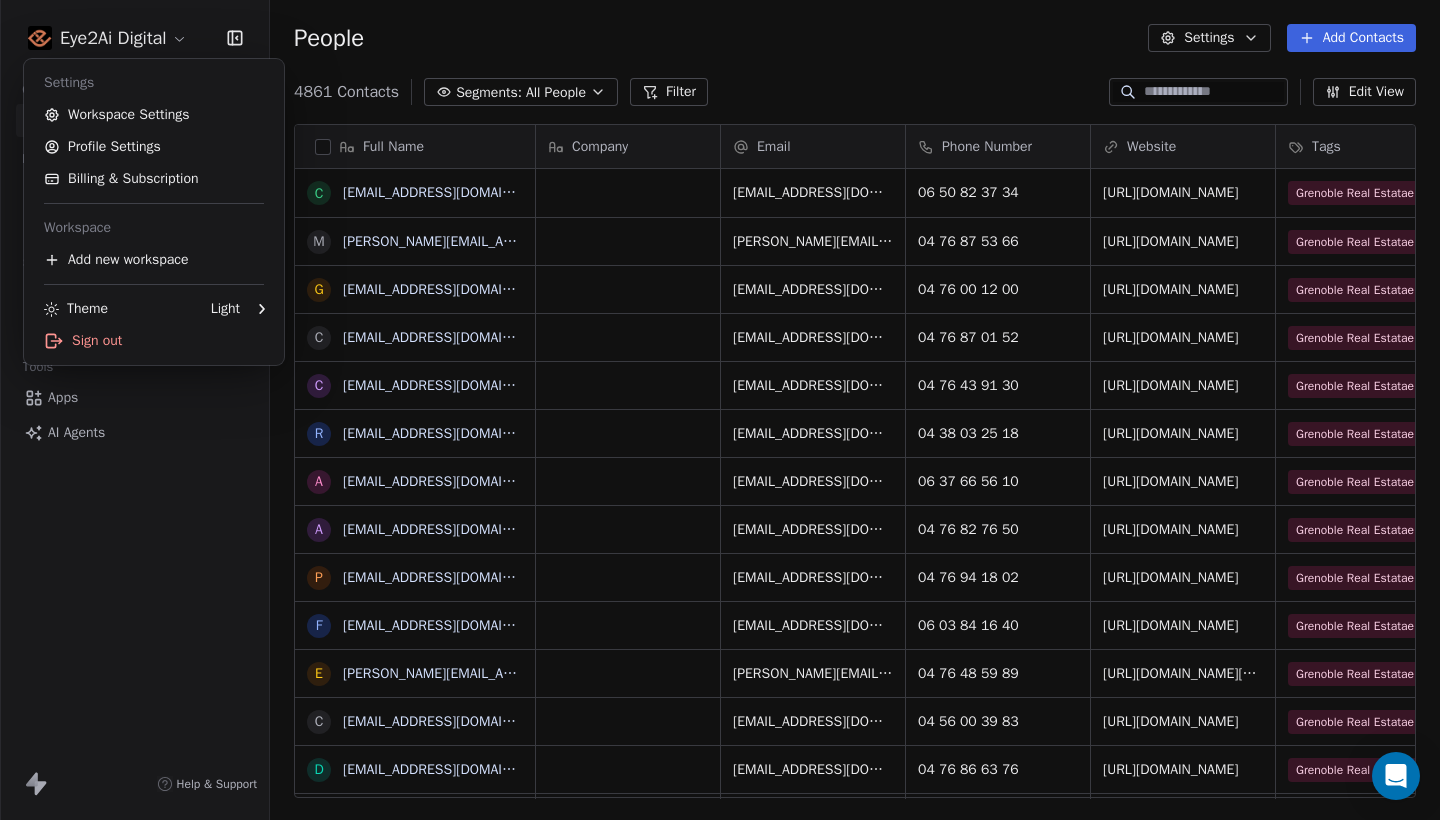 click on "Eye2Ai Digital Contacts People Marketing Workflows Campaigns Sales Pipelines Sequences Beta Tools Apps AI Agents Help & Support People Settings  Add Contacts 4861 Contacts Segments: All People Filter  Edit View Tag Add to Sequence Export Full Name c [EMAIL_ADDRESS][DOMAIN_NAME] m [PERSON_NAME][DOMAIN_NAME][EMAIL_ADDRESS][PERSON_NAME][DOMAIN_NAME] g [DOMAIN_NAME][EMAIL_ADDRESS][DOMAIN_NAME] c [EMAIL_ADDRESS][DOMAIN_NAME] c [EMAIL_ADDRESS][DOMAIN_NAME] r [EMAIL_ADDRESS][DOMAIN_NAME] a [EMAIL_ADDRESS][DOMAIN_NAME] a [EMAIL_ADDRESS][DOMAIN_NAME] p [DOMAIN_NAME][EMAIL_ADDRESS][DOMAIN_NAME] f [EMAIL_ADDRESS][DOMAIN_NAME] e [DOMAIN_NAME][EMAIL_ADDRESS][PERSON_NAME][DOMAIN_NAME] c [EMAIL_ADDRESS][DOMAIN_NAME] d [EMAIL_ADDRESS][DOMAIN_NAME] n [EMAIL_ADDRESS][DOMAIN_NAME] c [EMAIL_ADDRESS][DOMAIN_NAME] c [EMAIL_ADDRESS][DOMAIN_NAME] c [EMAIL_ADDRESS][DOMAIN_NAME] s [EMAIL_ADDRESS][DOMAIN_NAME] m [EMAIL_ADDRESS][DOMAIN_NAME] l [EMAIL_ADDRESS][DOMAIN_NAME] c [EMAIL_ADDRESS][DOMAIN_NAME] c [EMAIL_ADDRESS][DOMAIN_NAME] a [PERSON_NAME][DOMAIN_NAME][EMAIL_ADDRESS][PERSON_NAME][DOMAIN_NAME] s [EMAIL_ADDRESS][DOMAIN_NAME] j [DOMAIN_NAME][EMAIL_ADDRESS][DOMAIN_NAME] c [EMAIL_ADDRESS][DOMAIN_NAME] c [EMAIL_ADDRESS][DOMAIN_NAME] a l b p c d c Email" at bounding box center (720, 410) 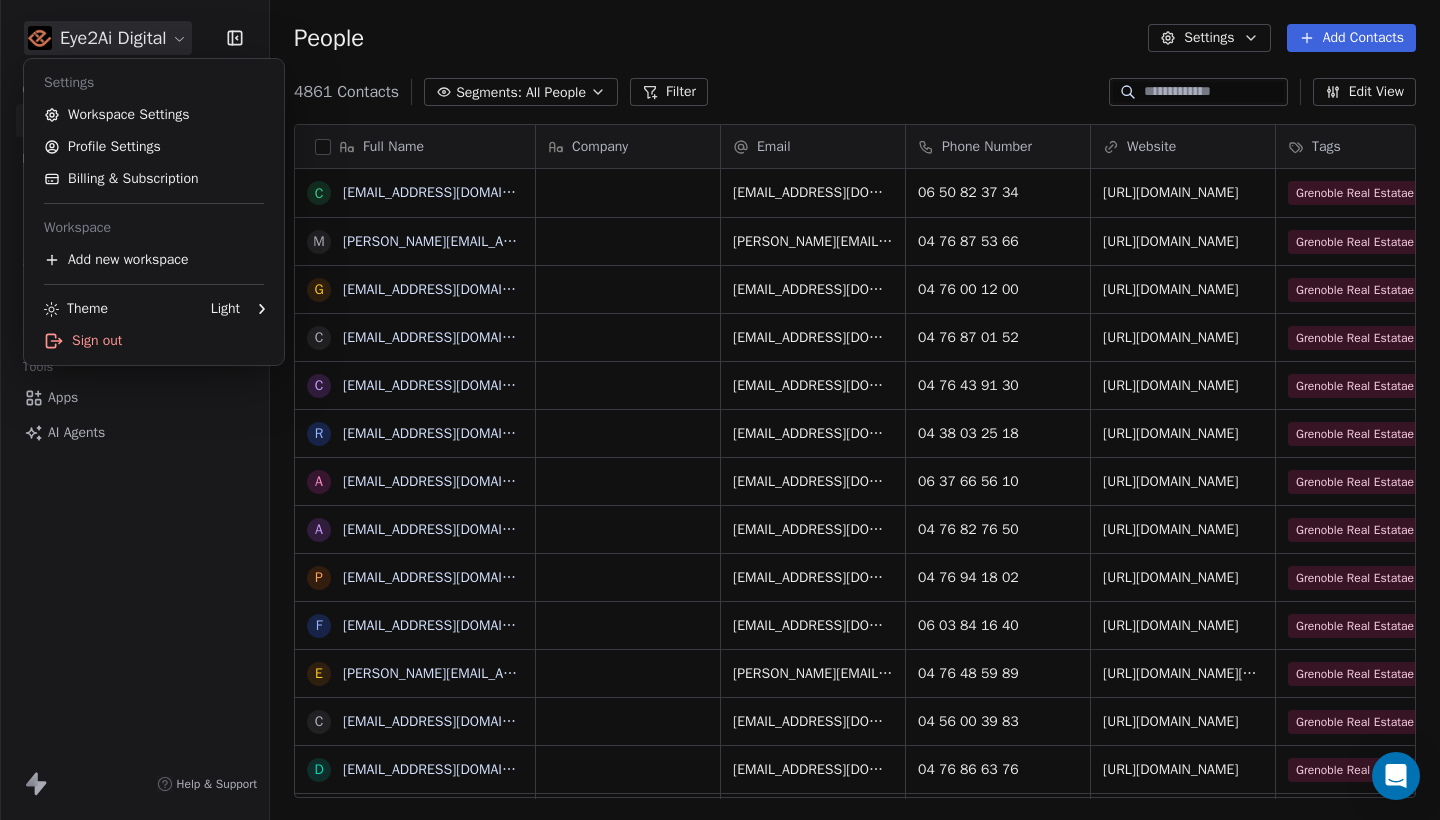 click on "Eye2Ai Digital Contacts People Marketing Workflows Campaigns Sales Pipelines Sequences Beta Tools Apps AI Agents Help & Support People Settings  Add Contacts 4861 Contacts Segments: All People Filter  Edit View Tag Add to Sequence Export Full Name c [EMAIL_ADDRESS][DOMAIN_NAME] m [PERSON_NAME][DOMAIN_NAME][EMAIL_ADDRESS][PERSON_NAME][DOMAIN_NAME] g [DOMAIN_NAME][EMAIL_ADDRESS][DOMAIN_NAME] c [EMAIL_ADDRESS][DOMAIN_NAME] c [EMAIL_ADDRESS][DOMAIN_NAME] r [EMAIL_ADDRESS][DOMAIN_NAME] a [EMAIL_ADDRESS][DOMAIN_NAME] a [EMAIL_ADDRESS][DOMAIN_NAME] p [DOMAIN_NAME][EMAIL_ADDRESS][DOMAIN_NAME] f [EMAIL_ADDRESS][DOMAIN_NAME] e [DOMAIN_NAME][EMAIL_ADDRESS][PERSON_NAME][DOMAIN_NAME] c [EMAIL_ADDRESS][DOMAIN_NAME] d [EMAIL_ADDRESS][DOMAIN_NAME] n [EMAIL_ADDRESS][DOMAIN_NAME] c [EMAIL_ADDRESS][DOMAIN_NAME] c [EMAIL_ADDRESS][DOMAIN_NAME] c [EMAIL_ADDRESS][DOMAIN_NAME] s [EMAIL_ADDRESS][DOMAIN_NAME] m [EMAIL_ADDRESS][DOMAIN_NAME] l [EMAIL_ADDRESS][DOMAIN_NAME] c [EMAIL_ADDRESS][DOMAIN_NAME] c [EMAIL_ADDRESS][DOMAIN_NAME] a [PERSON_NAME][DOMAIN_NAME][EMAIL_ADDRESS][PERSON_NAME][DOMAIN_NAME] s [EMAIL_ADDRESS][DOMAIN_NAME] j [DOMAIN_NAME][EMAIL_ADDRESS][DOMAIN_NAME] c [EMAIL_ADDRESS][DOMAIN_NAME] c [EMAIL_ADDRESS][DOMAIN_NAME] a l b p c d c Email" at bounding box center [720, 410] 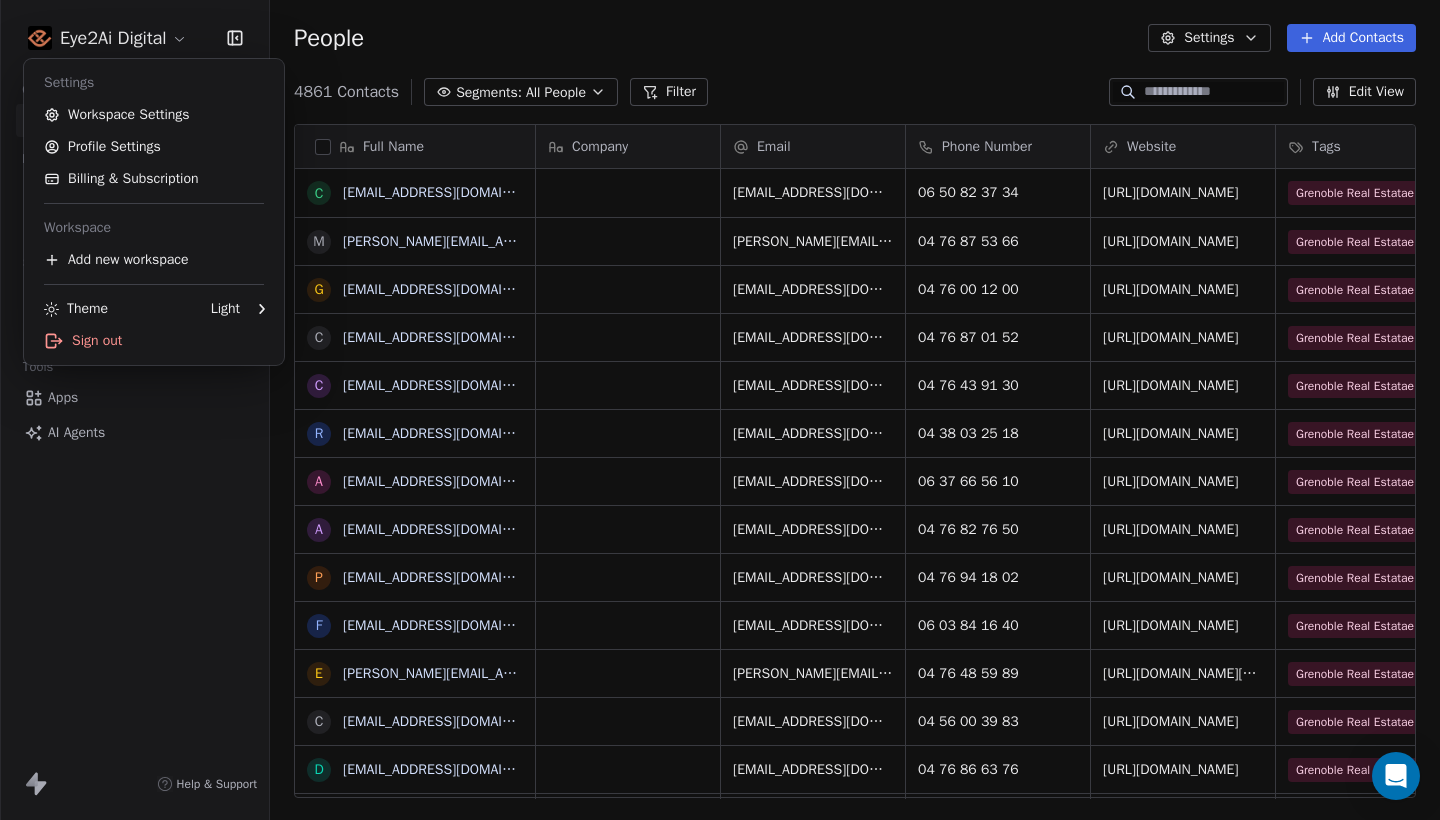 click on "Eye2Ai Digital Contacts People Marketing Workflows Campaigns Sales Pipelines Sequences Beta Tools Apps AI Agents Help & Support People Settings  Add Contacts 4861 Contacts Segments: All People Filter  Edit View Tag Add to Sequence Export Full Name c [EMAIL_ADDRESS][DOMAIN_NAME] m [PERSON_NAME][DOMAIN_NAME][EMAIL_ADDRESS][PERSON_NAME][DOMAIN_NAME] g [DOMAIN_NAME][EMAIL_ADDRESS][DOMAIN_NAME] c [EMAIL_ADDRESS][DOMAIN_NAME] c [EMAIL_ADDRESS][DOMAIN_NAME] r [EMAIL_ADDRESS][DOMAIN_NAME] a [EMAIL_ADDRESS][DOMAIN_NAME] a [EMAIL_ADDRESS][DOMAIN_NAME] p [DOMAIN_NAME][EMAIL_ADDRESS][DOMAIN_NAME] f [EMAIL_ADDRESS][DOMAIN_NAME] e [DOMAIN_NAME][EMAIL_ADDRESS][PERSON_NAME][DOMAIN_NAME] c [EMAIL_ADDRESS][DOMAIN_NAME] d [EMAIL_ADDRESS][DOMAIN_NAME] n [EMAIL_ADDRESS][DOMAIN_NAME] c [EMAIL_ADDRESS][DOMAIN_NAME] c [EMAIL_ADDRESS][DOMAIN_NAME] c [EMAIL_ADDRESS][DOMAIN_NAME] s [EMAIL_ADDRESS][DOMAIN_NAME] m [EMAIL_ADDRESS][DOMAIN_NAME] l [EMAIL_ADDRESS][DOMAIN_NAME] c [EMAIL_ADDRESS][DOMAIN_NAME] c [EMAIL_ADDRESS][DOMAIN_NAME] a [PERSON_NAME][DOMAIN_NAME][EMAIL_ADDRESS][PERSON_NAME][DOMAIN_NAME] s [EMAIL_ADDRESS][DOMAIN_NAME] j [DOMAIN_NAME][EMAIL_ADDRESS][DOMAIN_NAME] c [EMAIL_ADDRESS][DOMAIN_NAME] c [EMAIL_ADDRESS][DOMAIN_NAME] a l b p c d c Email" at bounding box center [720, 410] 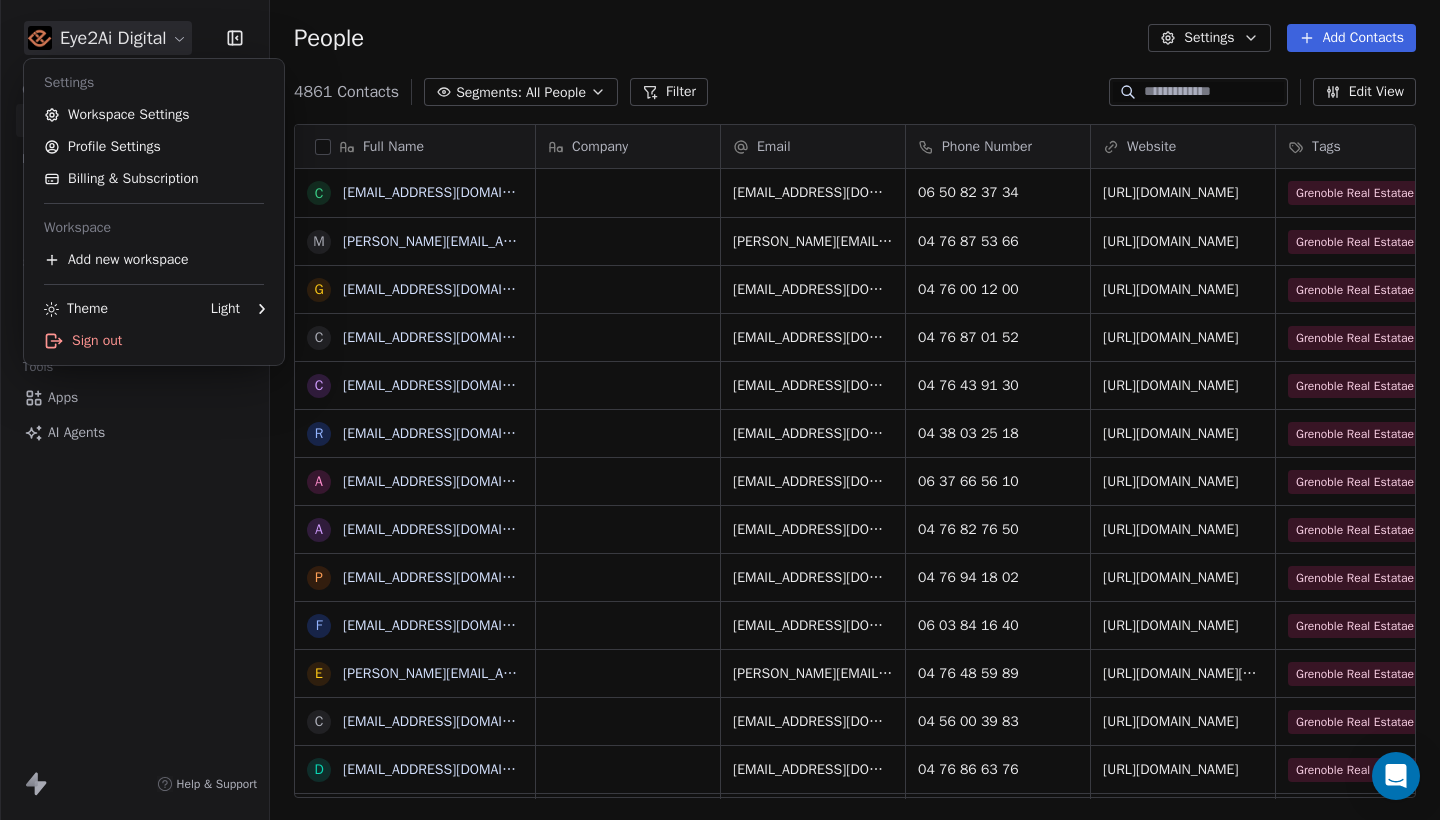 click on "Eye2Ai Digital Contacts People Marketing Workflows Campaigns Sales Pipelines Sequences Beta Tools Apps AI Agents Help & Support People Settings  Add Contacts 4861 Contacts Segments: All People Filter  Edit View Tag Add to Sequence Export Full Name c [EMAIL_ADDRESS][DOMAIN_NAME] m [PERSON_NAME][DOMAIN_NAME][EMAIL_ADDRESS][PERSON_NAME][DOMAIN_NAME] g [DOMAIN_NAME][EMAIL_ADDRESS][DOMAIN_NAME] c [EMAIL_ADDRESS][DOMAIN_NAME] c [EMAIL_ADDRESS][DOMAIN_NAME] r [EMAIL_ADDRESS][DOMAIN_NAME] a [EMAIL_ADDRESS][DOMAIN_NAME] a [EMAIL_ADDRESS][DOMAIN_NAME] p [DOMAIN_NAME][EMAIL_ADDRESS][DOMAIN_NAME] f [EMAIL_ADDRESS][DOMAIN_NAME] e [DOMAIN_NAME][EMAIL_ADDRESS][PERSON_NAME][DOMAIN_NAME] c [EMAIL_ADDRESS][DOMAIN_NAME] d [EMAIL_ADDRESS][DOMAIN_NAME] n [EMAIL_ADDRESS][DOMAIN_NAME] c [EMAIL_ADDRESS][DOMAIN_NAME] c [EMAIL_ADDRESS][DOMAIN_NAME] c [EMAIL_ADDRESS][DOMAIN_NAME] s [EMAIL_ADDRESS][DOMAIN_NAME] m [EMAIL_ADDRESS][DOMAIN_NAME] l [EMAIL_ADDRESS][DOMAIN_NAME] c [EMAIL_ADDRESS][DOMAIN_NAME] c [EMAIL_ADDRESS][DOMAIN_NAME] a [PERSON_NAME][DOMAIN_NAME][EMAIL_ADDRESS][PERSON_NAME][DOMAIN_NAME] s [EMAIL_ADDRESS][DOMAIN_NAME] j [DOMAIN_NAME][EMAIL_ADDRESS][DOMAIN_NAME] c [EMAIL_ADDRESS][DOMAIN_NAME] c [EMAIL_ADDRESS][DOMAIN_NAME] a l b p c d c Email" at bounding box center (720, 410) 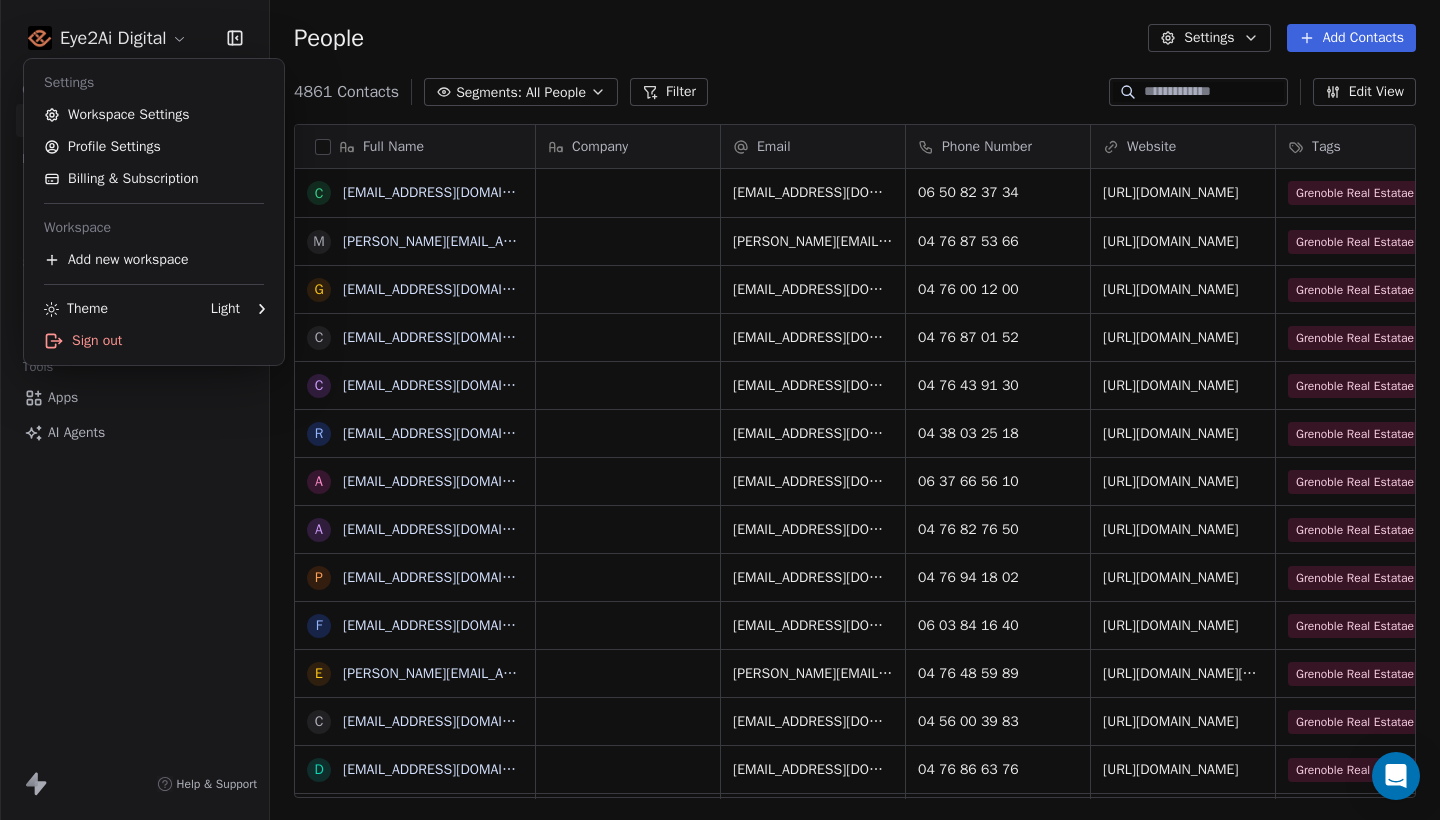 click on "Eye2Ai Digital Contacts People Marketing Workflows Campaigns Sales Pipelines Sequences Beta Tools Apps AI Agents Help & Support People Settings  Add Contacts 4861 Contacts Segments: All People Filter  Edit View Tag Add to Sequence Export Full Name c [EMAIL_ADDRESS][DOMAIN_NAME] m [PERSON_NAME][DOMAIN_NAME][EMAIL_ADDRESS][PERSON_NAME][DOMAIN_NAME] g [DOMAIN_NAME][EMAIL_ADDRESS][DOMAIN_NAME] c [EMAIL_ADDRESS][DOMAIN_NAME] c [EMAIL_ADDRESS][DOMAIN_NAME] r [EMAIL_ADDRESS][DOMAIN_NAME] a [EMAIL_ADDRESS][DOMAIN_NAME] a [EMAIL_ADDRESS][DOMAIN_NAME] p [DOMAIN_NAME][EMAIL_ADDRESS][DOMAIN_NAME] f [EMAIL_ADDRESS][DOMAIN_NAME] e [DOMAIN_NAME][EMAIL_ADDRESS][PERSON_NAME][DOMAIN_NAME] c [EMAIL_ADDRESS][DOMAIN_NAME] d [EMAIL_ADDRESS][DOMAIN_NAME] n [EMAIL_ADDRESS][DOMAIN_NAME] c [EMAIL_ADDRESS][DOMAIN_NAME] c [EMAIL_ADDRESS][DOMAIN_NAME] c [EMAIL_ADDRESS][DOMAIN_NAME] s [EMAIL_ADDRESS][DOMAIN_NAME] m [EMAIL_ADDRESS][DOMAIN_NAME] l [EMAIL_ADDRESS][DOMAIN_NAME] c [EMAIL_ADDRESS][DOMAIN_NAME] c [EMAIL_ADDRESS][DOMAIN_NAME] a [PERSON_NAME][DOMAIN_NAME][EMAIL_ADDRESS][PERSON_NAME][DOMAIN_NAME] s [EMAIL_ADDRESS][DOMAIN_NAME] j [DOMAIN_NAME][EMAIL_ADDRESS][DOMAIN_NAME] c [EMAIL_ADDRESS][DOMAIN_NAME] c [EMAIL_ADDRESS][DOMAIN_NAME] a l b p c d c Email" at bounding box center [720, 410] 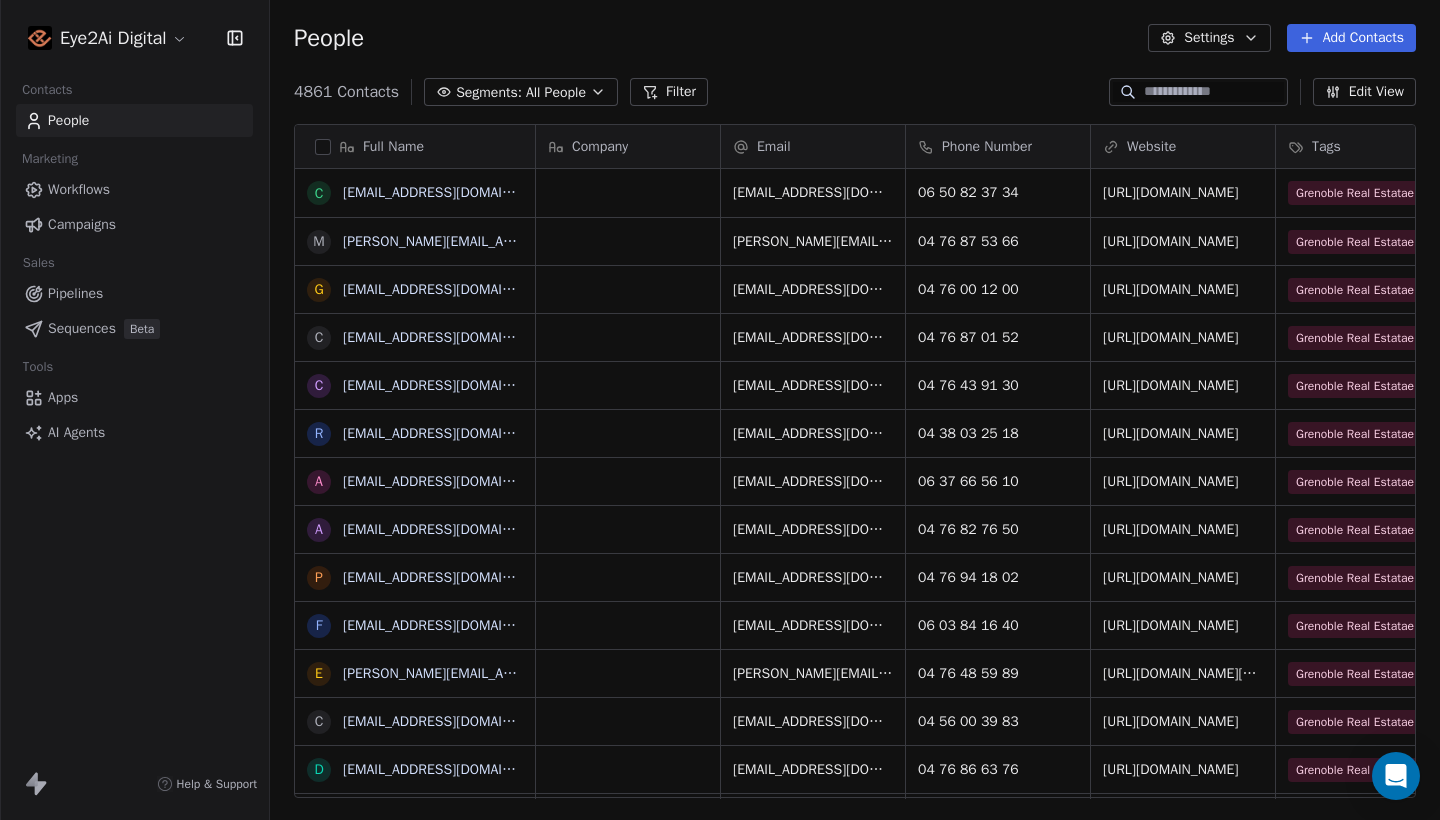 click on "Eye2Ai Digital Contacts People Marketing Workflows Campaigns Sales Pipelines Sequences Beta Tools Apps AI Agents Help & Support People Settings  Add Contacts 4861 Contacts Segments: All People Filter  Edit View Tag Add to Sequence Export Full Name c [EMAIL_ADDRESS][DOMAIN_NAME] m [PERSON_NAME][DOMAIN_NAME][EMAIL_ADDRESS][PERSON_NAME][DOMAIN_NAME] g [DOMAIN_NAME][EMAIL_ADDRESS][DOMAIN_NAME] c [EMAIL_ADDRESS][DOMAIN_NAME] c [EMAIL_ADDRESS][DOMAIN_NAME] r [EMAIL_ADDRESS][DOMAIN_NAME] a [EMAIL_ADDRESS][DOMAIN_NAME] a [EMAIL_ADDRESS][DOMAIN_NAME] p [DOMAIN_NAME][EMAIL_ADDRESS][DOMAIN_NAME] f [EMAIL_ADDRESS][DOMAIN_NAME] e [DOMAIN_NAME][EMAIL_ADDRESS][PERSON_NAME][DOMAIN_NAME] c [EMAIL_ADDRESS][DOMAIN_NAME] d [EMAIL_ADDRESS][DOMAIN_NAME] n [EMAIL_ADDRESS][DOMAIN_NAME] c [EMAIL_ADDRESS][DOMAIN_NAME] c [EMAIL_ADDRESS][DOMAIN_NAME] c [EMAIL_ADDRESS][DOMAIN_NAME] s [EMAIL_ADDRESS][DOMAIN_NAME] m [EMAIL_ADDRESS][DOMAIN_NAME] l [EMAIL_ADDRESS][DOMAIN_NAME] c [EMAIL_ADDRESS][DOMAIN_NAME] c [EMAIL_ADDRESS][DOMAIN_NAME] a [PERSON_NAME][DOMAIN_NAME][EMAIL_ADDRESS][PERSON_NAME][DOMAIN_NAME] s [EMAIL_ADDRESS][DOMAIN_NAME] j [DOMAIN_NAME][EMAIL_ADDRESS][DOMAIN_NAME] c [EMAIL_ADDRESS][DOMAIN_NAME] c [EMAIL_ADDRESS][DOMAIN_NAME] a l b p c d c Email" at bounding box center (720, 410) 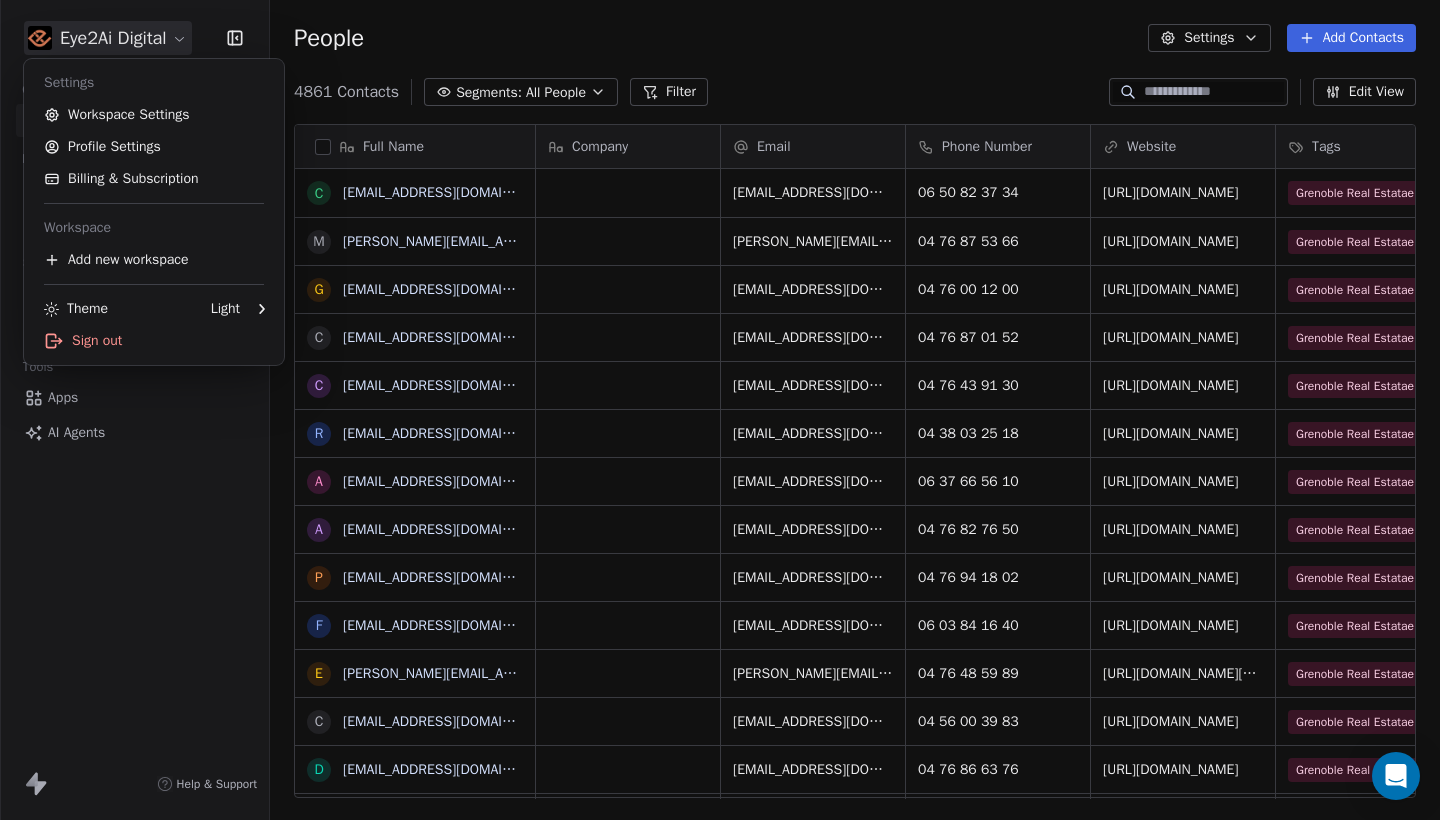 click on "Eye2Ai Digital Contacts People Marketing Workflows Campaigns Sales Pipelines Sequences Beta Tools Apps AI Agents Help & Support People Settings  Add Contacts 4861 Contacts Segments: All People Filter  Edit View Tag Add to Sequence Export Full Name c [EMAIL_ADDRESS][DOMAIN_NAME] m [PERSON_NAME][DOMAIN_NAME][EMAIL_ADDRESS][PERSON_NAME][DOMAIN_NAME] g [DOMAIN_NAME][EMAIL_ADDRESS][DOMAIN_NAME] c [EMAIL_ADDRESS][DOMAIN_NAME] c [EMAIL_ADDRESS][DOMAIN_NAME] r [EMAIL_ADDRESS][DOMAIN_NAME] a [EMAIL_ADDRESS][DOMAIN_NAME] a [EMAIL_ADDRESS][DOMAIN_NAME] p [DOMAIN_NAME][EMAIL_ADDRESS][DOMAIN_NAME] f [EMAIL_ADDRESS][DOMAIN_NAME] e [DOMAIN_NAME][EMAIL_ADDRESS][PERSON_NAME][DOMAIN_NAME] c [EMAIL_ADDRESS][DOMAIN_NAME] d [EMAIL_ADDRESS][DOMAIN_NAME] n [EMAIL_ADDRESS][DOMAIN_NAME] c [EMAIL_ADDRESS][DOMAIN_NAME] c [EMAIL_ADDRESS][DOMAIN_NAME] c [EMAIL_ADDRESS][DOMAIN_NAME] s [EMAIL_ADDRESS][DOMAIN_NAME] m [EMAIL_ADDRESS][DOMAIN_NAME] l [EMAIL_ADDRESS][DOMAIN_NAME] c [EMAIL_ADDRESS][DOMAIN_NAME] c [EMAIL_ADDRESS][DOMAIN_NAME] a [PERSON_NAME][DOMAIN_NAME][EMAIL_ADDRESS][PERSON_NAME][DOMAIN_NAME] s [EMAIL_ADDRESS][DOMAIN_NAME] j [DOMAIN_NAME][EMAIL_ADDRESS][DOMAIN_NAME] c [EMAIL_ADDRESS][DOMAIN_NAME] c [EMAIL_ADDRESS][DOMAIN_NAME] a l b p c d c Email" at bounding box center [720, 410] 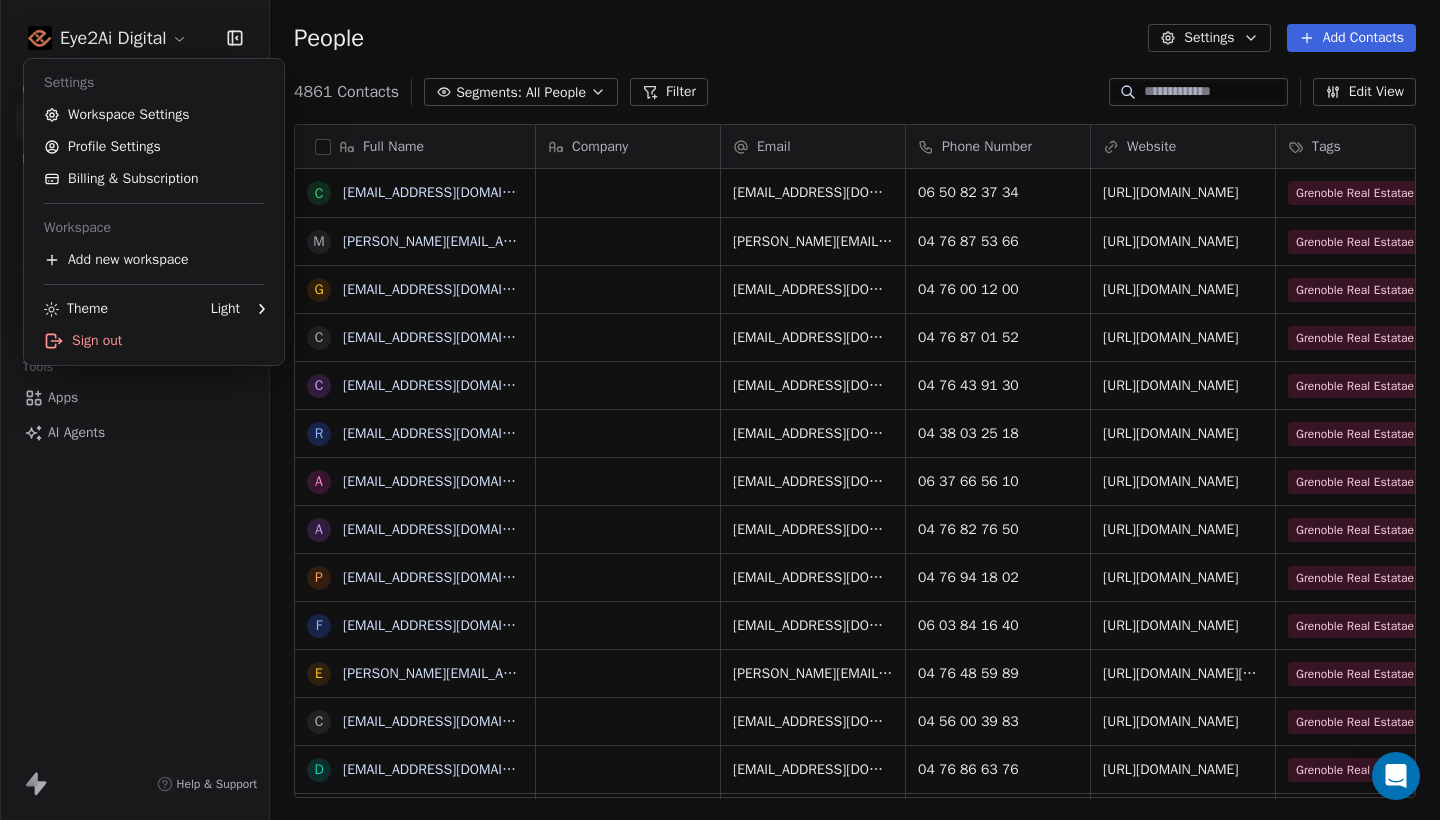 click on "Eye2Ai Digital Contacts People Marketing Workflows Campaigns Sales Pipelines Sequences Beta Tools Apps AI Agents Help & Support People Settings  Add Contacts 4861 Contacts Segments: All People Filter  Edit View Tag Add to Sequence Export Full Name c [EMAIL_ADDRESS][DOMAIN_NAME] m [PERSON_NAME][DOMAIN_NAME][EMAIL_ADDRESS][PERSON_NAME][DOMAIN_NAME] g [DOMAIN_NAME][EMAIL_ADDRESS][DOMAIN_NAME] c [EMAIL_ADDRESS][DOMAIN_NAME] c [EMAIL_ADDRESS][DOMAIN_NAME] r [EMAIL_ADDRESS][DOMAIN_NAME] a [EMAIL_ADDRESS][DOMAIN_NAME] a [EMAIL_ADDRESS][DOMAIN_NAME] p [DOMAIN_NAME][EMAIL_ADDRESS][DOMAIN_NAME] f [EMAIL_ADDRESS][DOMAIN_NAME] e [DOMAIN_NAME][EMAIL_ADDRESS][PERSON_NAME][DOMAIN_NAME] c [EMAIL_ADDRESS][DOMAIN_NAME] d [EMAIL_ADDRESS][DOMAIN_NAME] n [EMAIL_ADDRESS][DOMAIN_NAME] c [EMAIL_ADDRESS][DOMAIN_NAME] c [EMAIL_ADDRESS][DOMAIN_NAME] c [EMAIL_ADDRESS][DOMAIN_NAME] s [EMAIL_ADDRESS][DOMAIN_NAME] m [EMAIL_ADDRESS][DOMAIN_NAME] l [EMAIL_ADDRESS][DOMAIN_NAME] c [EMAIL_ADDRESS][DOMAIN_NAME] c [EMAIL_ADDRESS][DOMAIN_NAME] a [PERSON_NAME][DOMAIN_NAME][EMAIL_ADDRESS][PERSON_NAME][DOMAIN_NAME] s [EMAIL_ADDRESS][DOMAIN_NAME] j [DOMAIN_NAME][EMAIL_ADDRESS][DOMAIN_NAME] c [EMAIL_ADDRESS][DOMAIN_NAME] c [EMAIL_ADDRESS][DOMAIN_NAME] a l b p c d c Email" at bounding box center [720, 410] 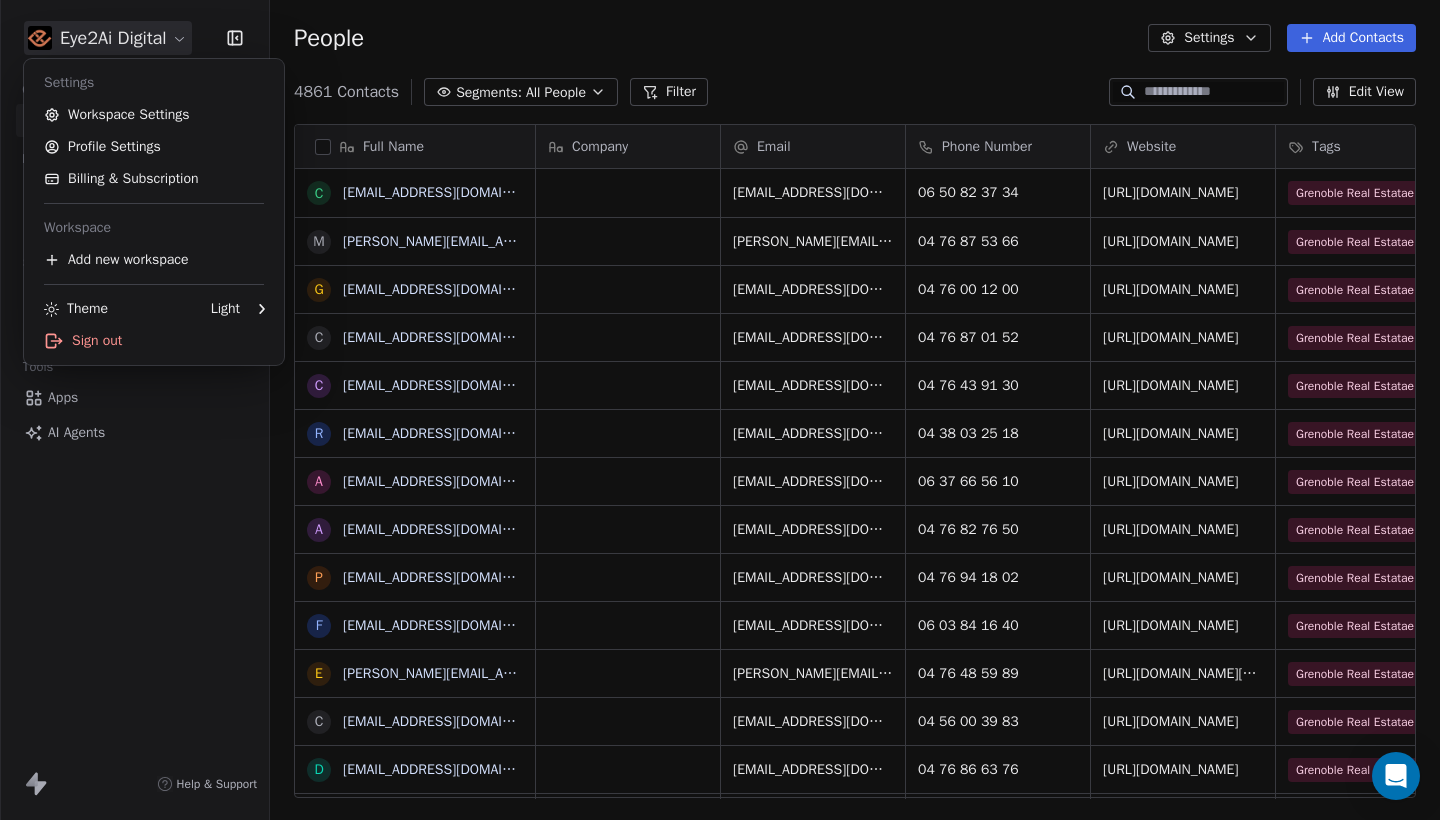 click on "Eye2Ai Digital Contacts People Marketing Workflows Campaigns Sales Pipelines Sequences Beta Tools Apps AI Agents Help & Support People Settings  Add Contacts 4861 Contacts Segments: All People Filter  Edit View Tag Add to Sequence Export Full Name c [EMAIL_ADDRESS][DOMAIN_NAME] m [PERSON_NAME][DOMAIN_NAME][EMAIL_ADDRESS][PERSON_NAME][DOMAIN_NAME] g [DOMAIN_NAME][EMAIL_ADDRESS][DOMAIN_NAME] c [EMAIL_ADDRESS][DOMAIN_NAME] c [EMAIL_ADDRESS][DOMAIN_NAME] r [EMAIL_ADDRESS][DOMAIN_NAME] a [EMAIL_ADDRESS][DOMAIN_NAME] a [EMAIL_ADDRESS][DOMAIN_NAME] p [DOMAIN_NAME][EMAIL_ADDRESS][DOMAIN_NAME] f [EMAIL_ADDRESS][DOMAIN_NAME] e [DOMAIN_NAME][EMAIL_ADDRESS][PERSON_NAME][DOMAIN_NAME] c [EMAIL_ADDRESS][DOMAIN_NAME] d [EMAIL_ADDRESS][DOMAIN_NAME] n [EMAIL_ADDRESS][DOMAIN_NAME] c [EMAIL_ADDRESS][DOMAIN_NAME] c [EMAIL_ADDRESS][DOMAIN_NAME] c [EMAIL_ADDRESS][DOMAIN_NAME] s [EMAIL_ADDRESS][DOMAIN_NAME] m [EMAIL_ADDRESS][DOMAIN_NAME] l [EMAIL_ADDRESS][DOMAIN_NAME] c [EMAIL_ADDRESS][DOMAIN_NAME] c [EMAIL_ADDRESS][DOMAIN_NAME] a [PERSON_NAME][DOMAIN_NAME][EMAIL_ADDRESS][PERSON_NAME][DOMAIN_NAME] s [EMAIL_ADDRESS][DOMAIN_NAME] j [DOMAIN_NAME][EMAIL_ADDRESS][DOMAIN_NAME] c [EMAIL_ADDRESS][DOMAIN_NAME] c [EMAIL_ADDRESS][DOMAIN_NAME] a l b p c d c Email" at bounding box center (720, 410) 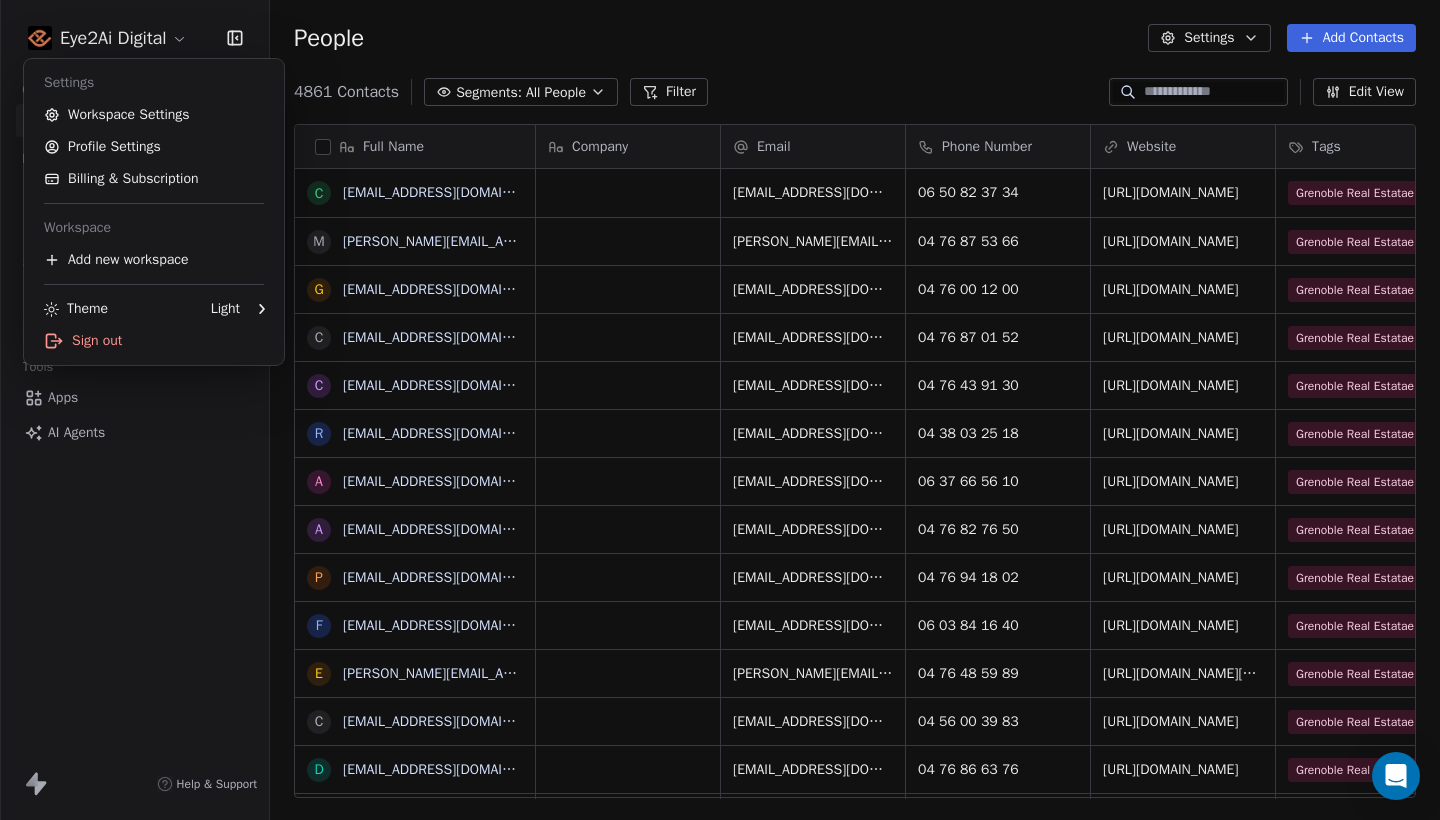 click on "Eye2Ai Digital Contacts People Marketing Workflows Campaigns Sales Pipelines Sequences Beta Tools Apps AI Agents Help & Support People Settings  Add Contacts 4861 Contacts Segments: All People Filter  Edit View Tag Add to Sequence Export Full Name c [EMAIL_ADDRESS][DOMAIN_NAME] m [PERSON_NAME][DOMAIN_NAME][EMAIL_ADDRESS][PERSON_NAME][DOMAIN_NAME] g [DOMAIN_NAME][EMAIL_ADDRESS][DOMAIN_NAME] c [EMAIL_ADDRESS][DOMAIN_NAME] c [EMAIL_ADDRESS][DOMAIN_NAME] r [EMAIL_ADDRESS][DOMAIN_NAME] a [EMAIL_ADDRESS][DOMAIN_NAME] a [EMAIL_ADDRESS][DOMAIN_NAME] p [DOMAIN_NAME][EMAIL_ADDRESS][DOMAIN_NAME] f [EMAIL_ADDRESS][DOMAIN_NAME] e [DOMAIN_NAME][EMAIL_ADDRESS][PERSON_NAME][DOMAIN_NAME] c [EMAIL_ADDRESS][DOMAIN_NAME] d [EMAIL_ADDRESS][DOMAIN_NAME] n [EMAIL_ADDRESS][DOMAIN_NAME] c [EMAIL_ADDRESS][DOMAIN_NAME] c [EMAIL_ADDRESS][DOMAIN_NAME] c [EMAIL_ADDRESS][DOMAIN_NAME] s [EMAIL_ADDRESS][DOMAIN_NAME] m [EMAIL_ADDRESS][DOMAIN_NAME] l [EMAIL_ADDRESS][DOMAIN_NAME] c [EMAIL_ADDRESS][DOMAIN_NAME] c [EMAIL_ADDRESS][DOMAIN_NAME] a [PERSON_NAME][DOMAIN_NAME][EMAIL_ADDRESS][PERSON_NAME][DOMAIN_NAME] s [EMAIL_ADDRESS][DOMAIN_NAME] j [DOMAIN_NAME][EMAIL_ADDRESS][DOMAIN_NAME] c [EMAIL_ADDRESS][DOMAIN_NAME] c [EMAIL_ADDRESS][DOMAIN_NAME] a l b p c d c Email" at bounding box center [720, 410] 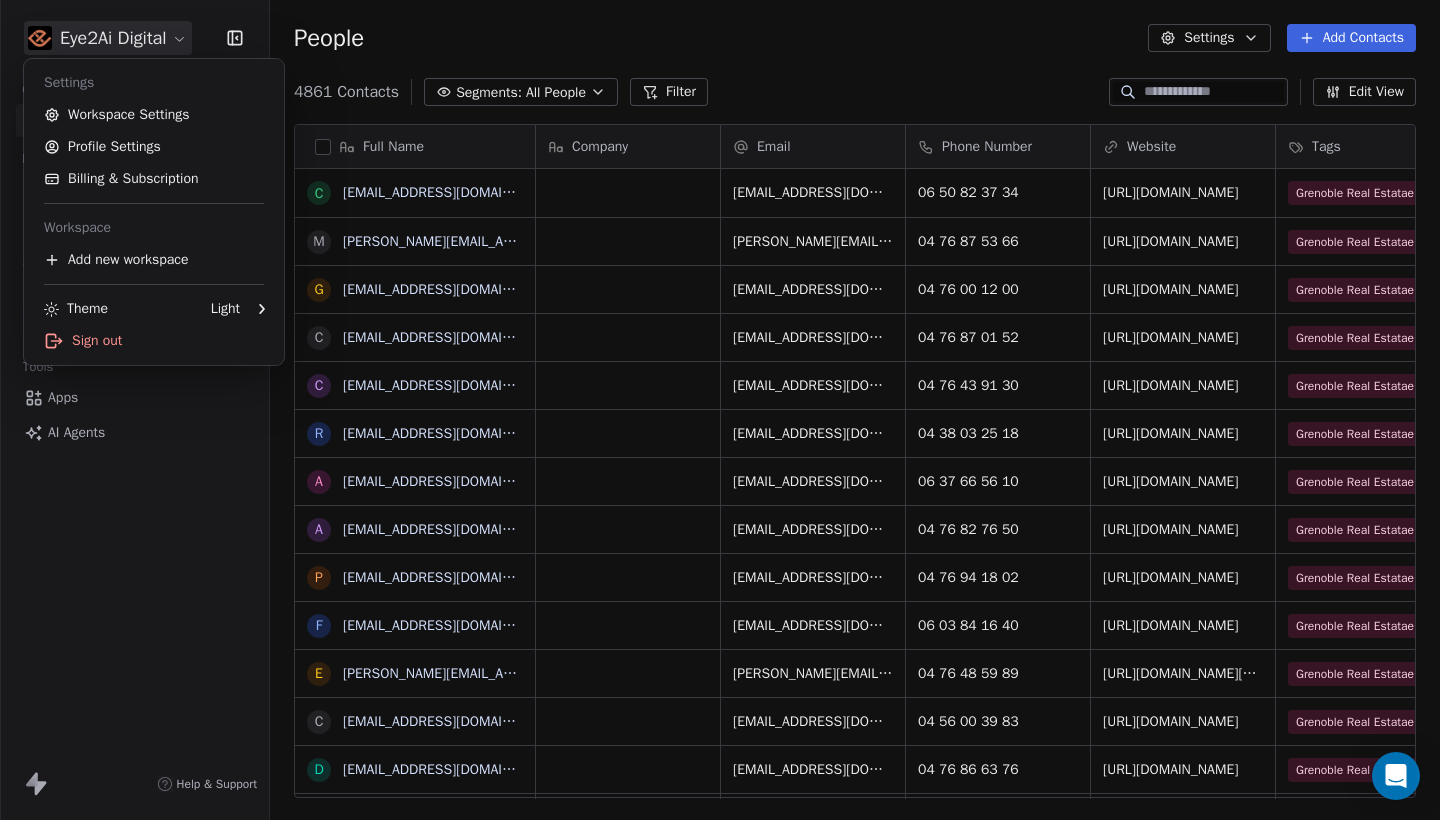 click on "Eye2Ai Digital Contacts People Marketing Workflows Campaigns Sales Pipelines Sequences Beta Tools Apps AI Agents Help & Support People Settings  Add Contacts 4861 Contacts Segments: All People Filter  Edit View Tag Add to Sequence Export Full Name c [EMAIL_ADDRESS][DOMAIN_NAME] m [PERSON_NAME][DOMAIN_NAME][EMAIL_ADDRESS][PERSON_NAME][DOMAIN_NAME] g [DOMAIN_NAME][EMAIL_ADDRESS][DOMAIN_NAME] c [EMAIL_ADDRESS][DOMAIN_NAME] c [EMAIL_ADDRESS][DOMAIN_NAME] r [EMAIL_ADDRESS][DOMAIN_NAME] a [EMAIL_ADDRESS][DOMAIN_NAME] a [EMAIL_ADDRESS][DOMAIN_NAME] p [DOMAIN_NAME][EMAIL_ADDRESS][DOMAIN_NAME] f [EMAIL_ADDRESS][DOMAIN_NAME] e [DOMAIN_NAME][EMAIL_ADDRESS][PERSON_NAME][DOMAIN_NAME] c [EMAIL_ADDRESS][DOMAIN_NAME] d [EMAIL_ADDRESS][DOMAIN_NAME] n [EMAIL_ADDRESS][DOMAIN_NAME] c [EMAIL_ADDRESS][DOMAIN_NAME] c [EMAIL_ADDRESS][DOMAIN_NAME] c [EMAIL_ADDRESS][DOMAIN_NAME] s [EMAIL_ADDRESS][DOMAIN_NAME] m [EMAIL_ADDRESS][DOMAIN_NAME] l [EMAIL_ADDRESS][DOMAIN_NAME] c [EMAIL_ADDRESS][DOMAIN_NAME] c [EMAIL_ADDRESS][DOMAIN_NAME] a [PERSON_NAME][DOMAIN_NAME][EMAIL_ADDRESS][PERSON_NAME][DOMAIN_NAME] s [EMAIL_ADDRESS][DOMAIN_NAME] j [DOMAIN_NAME][EMAIL_ADDRESS][DOMAIN_NAME] c [EMAIL_ADDRESS][DOMAIN_NAME] c [EMAIL_ADDRESS][DOMAIN_NAME] a l b p c d c Email" at bounding box center (720, 410) 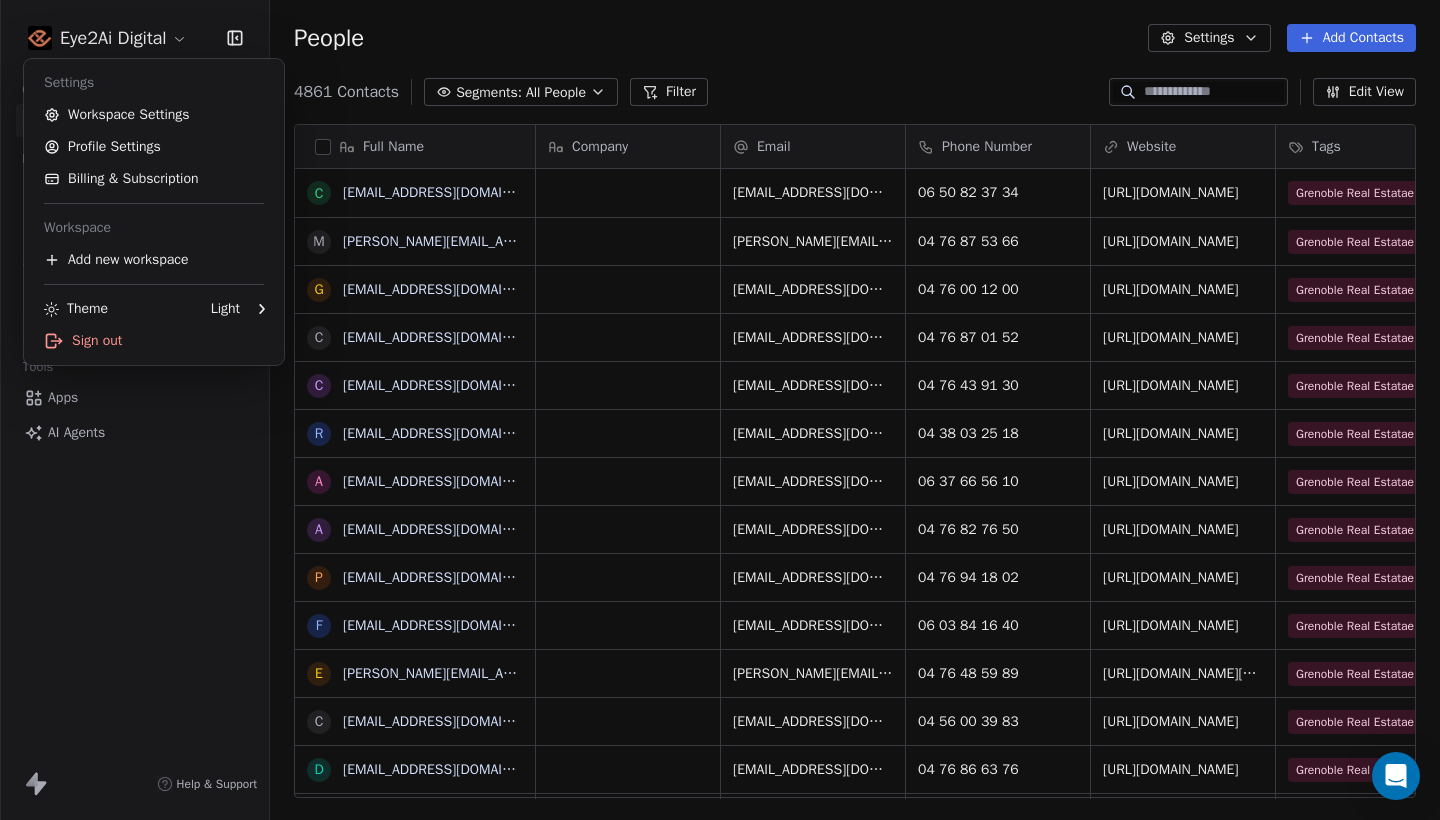 click on "Eye2Ai Digital Contacts People Marketing Workflows Campaigns Sales Pipelines Sequences Beta Tools Apps AI Agents Help & Support People Settings  Add Contacts 4861 Contacts Segments: All People Filter  Edit View Tag Add to Sequence Export Full Name c [EMAIL_ADDRESS][DOMAIN_NAME] m [PERSON_NAME][DOMAIN_NAME][EMAIL_ADDRESS][PERSON_NAME][DOMAIN_NAME] g [DOMAIN_NAME][EMAIL_ADDRESS][DOMAIN_NAME] c [EMAIL_ADDRESS][DOMAIN_NAME] c [EMAIL_ADDRESS][DOMAIN_NAME] r [EMAIL_ADDRESS][DOMAIN_NAME] a [EMAIL_ADDRESS][DOMAIN_NAME] a [EMAIL_ADDRESS][DOMAIN_NAME] p [DOMAIN_NAME][EMAIL_ADDRESS][DOMAIN_NAME] f [EMAIL_ADDRESS][DOMAIN_NAME] e [DOMAIN_NAME][EMAIL_ADDRESS][PERSON_NAME][DOMAIN_NAME] c [EMAIL_ADDRESS][DOMAIN_NAME] d [EMAIL_ADDRESS][DOMAIN_NAME] n [EMAIL_ADDRESS][DOMAIN_NAME] c [EMAIL_ADDRESS][DOMAIN_NAME] c [EMAIL_ADDRESS][DOMAIN_NAME] c [EMAIL_ADDRESS][DOMAIN_NAME] s [EMAIL_ADDRESS][DOMAIN_NAME] m [EMAIL_ADDRESS][DOMAIN_NAME] l [EMAIL_ADDRESS][DOMAIN_NAME] c [EMAIL_ADDRESS][DOMAIN_NAME] c [EMAIL_ADDRESS][DOMAIN_NAME] a [PERSON_NAME][DOMAIN_NAME][EMAIL_ADDRESS][PERSON_NAME][DOMAIN_NAME] s [EMAIL_ADDRESS][DOMAIN_NAME] j [DOMAIN_NAME][EMAIL_ADDRESS][DOMAIN_NAME] c [EMAIL_ADDRESS][DOMAIN_NAME] c [EMAIL_ADDRESS][DOMAIN_NAME] a l b p c d c Email" at bounding box center [720, 410] 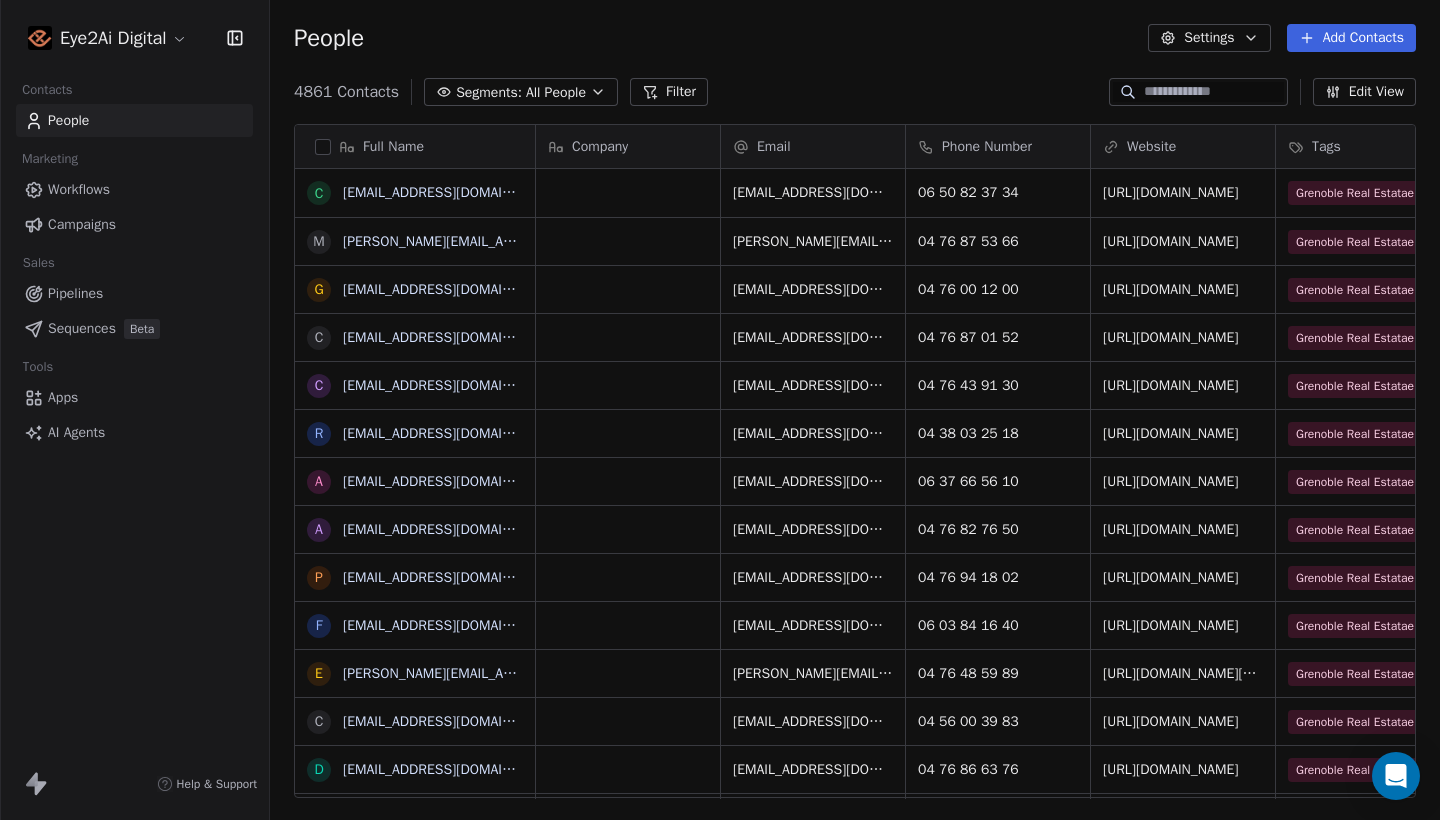 click on "Eye2Ai Digital Contacts People Marketing Workflows Campaigns Sales Pipelines Sequences Beta Tools Apps AI Agents Help & Support People Settings  Add Contacts 4861 Contacts Segments: All People Filter  Edit View Tag Add to Sequence Export Full Name c [EMAIL_ADDRESS][DOMAIN_NAME] m [PERSON_NAME][DOMAIN_NAME][EMAIL_ADDRESS][PERSON_NAME][DOMAIN_NAME] g [DOMAIN_NAME][EMAIL_ADDRESS][DOMAIN_NAME] c [EMAIL_ADDRESS][DOMAIN_NAME] c [EMAIL_ADDRESS][DOMAIN_NAME] r [EMAIL_ADDRESS][DOMAIN_NAME] a [EMAIL_ADDRESS][DOMAIN_NAME] a [EMAIL_ADDRESS][DOMAIN_NAME] p [DOMAIN_NAME][EMAIL_ADDRESS][DOMAIN_NAME] f [EMAIL_ADDRESS][DOMAIN_NAME] e [DOMAIN_NAME][EMAIL_ADDRESS][PERSON_NAME][DOMAIN_NAME] c [EMAIL_ADDRESS][DOMAIN_NAME] d [EMAIL_ADDRESS][DOMAIN_NAME] n [EMAIL_ADDRESS][DOMAIN_NAME] c [EMAIL_ADDRESS][DOMAIN_NAME] c [EMAIL_ADDRESS][DOMAIN_NAME] c [EMAIL_ADDRESS][DOMAIN_NAME] s [EMAIL_ADDRESS][DOMAIN_NAME] m [EMAIL_ADDRESS][DOMAIN_NAME] l [EMAIL_ADDRESS][DOMAIN_NAME] c [EMAIL_ADDRESS][DOMAIN_NAME] c [EMAIL_ADDRESS][DOMAIN_NAME] a [PERSON_NAME][DOMAIN_NAME][EMAIL_ADDRESS][PERSON_NAME][DOMAIN_NAME] s [EMAIL_ADDRESS][DOMAIN_NAME] j [DOMAIN_NAME][EMAIL_ADDRESS][DOMAIN_NAME] c [EMAIL_ADDRESS][DOMAIN_NAME] c [EMAIL_ADDRESS][DOMAIN_NAME] a l b p c d c Email" at bounding box center [720, 410] 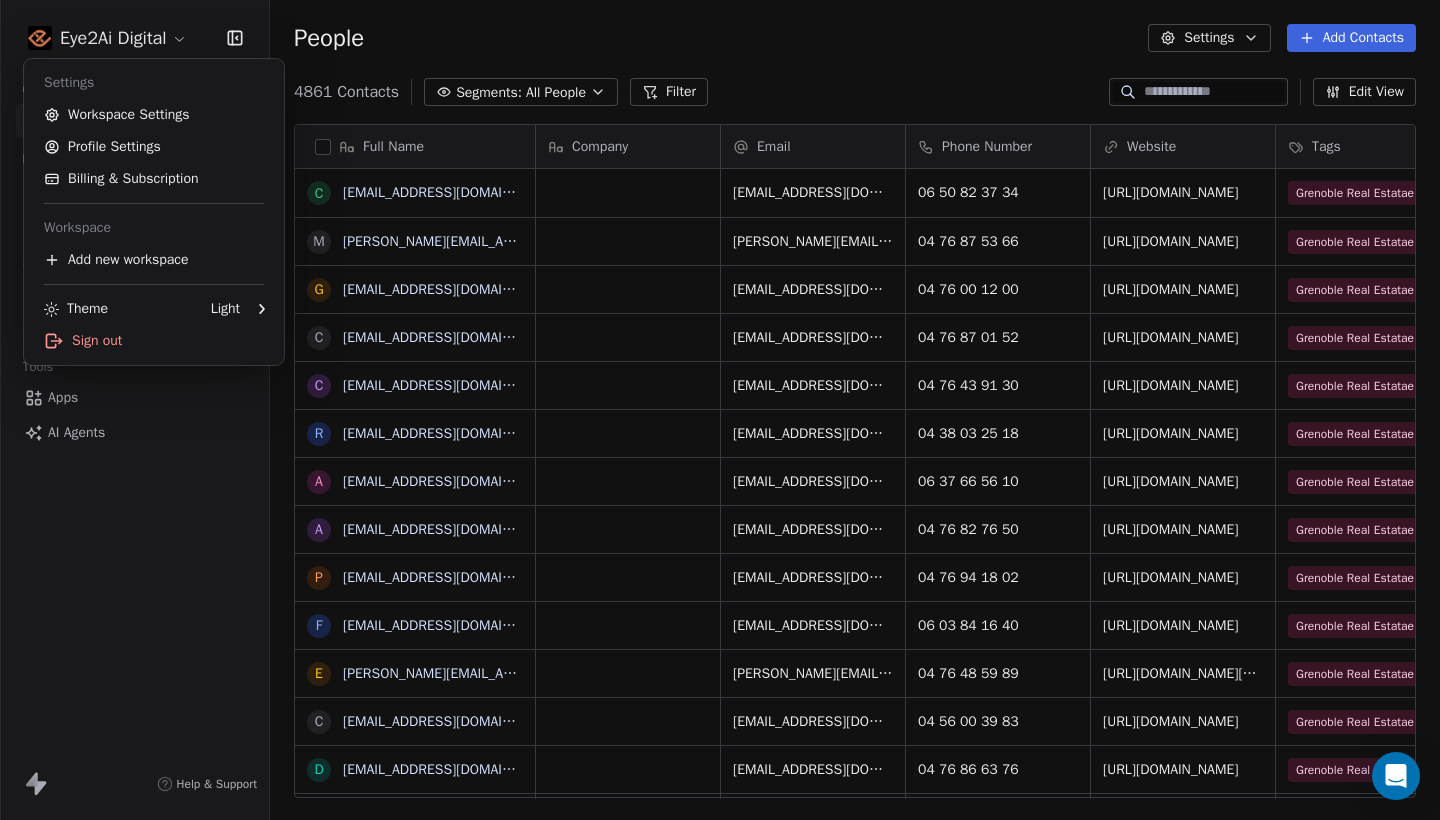 drag, startPoint x: 304, startPoint y: 109, endPoint x: 250, endPoint y: 86, distance: 58.694122 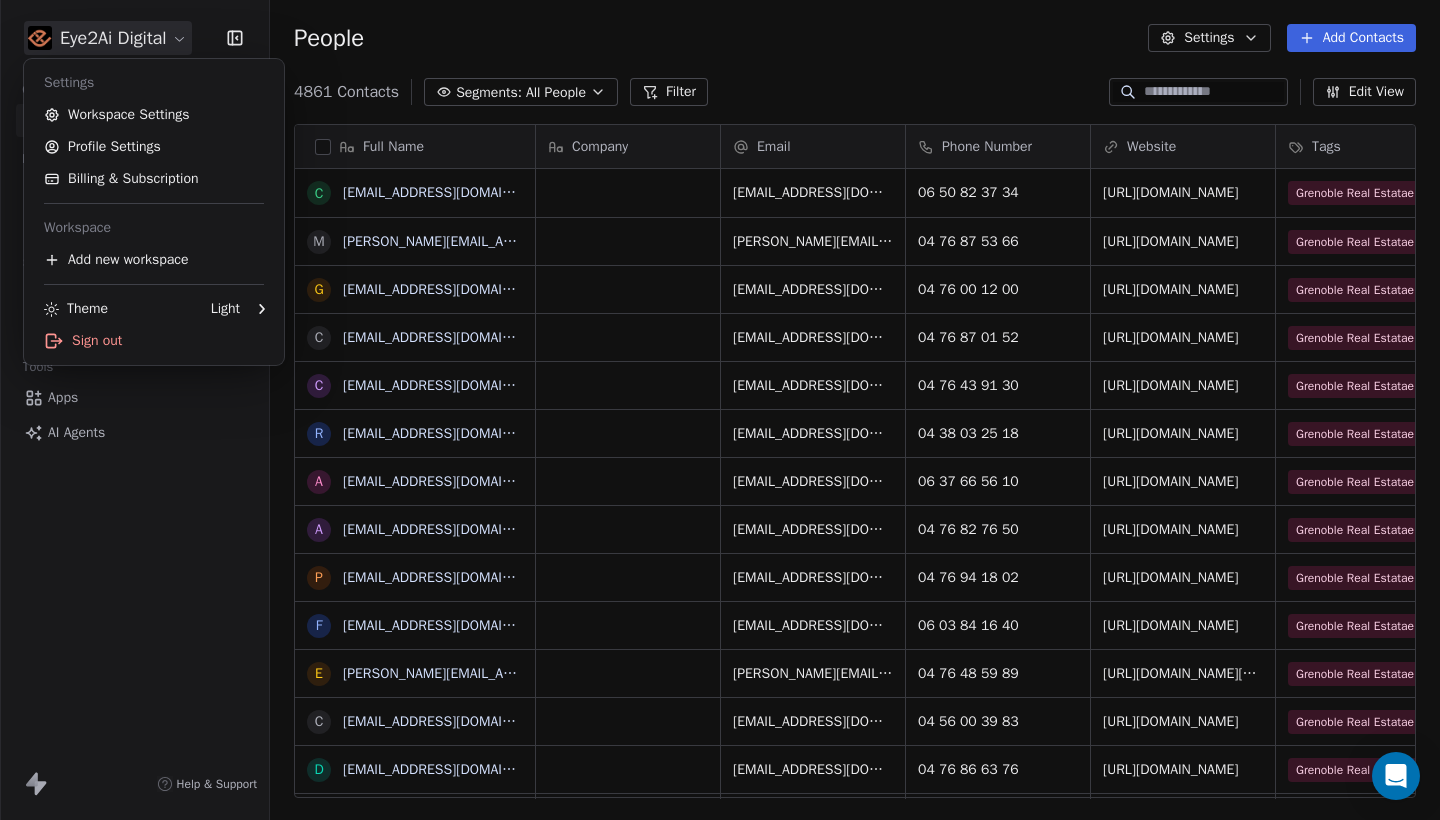 click on "Eye2Ai Digital Contacts People Marketing Workflows Campaigns Sales Pipelines Sequences Beta Tools Apps AI Agents Help & Support People Settings  Add Contacts 4861 Contacts Segments: All People Filter  Edit View Tag Add to Sequence Export Full Name c [EMAIL_ADDRESS][DOMAIN_NAME] m [PERSON_NAME][DOMAIN_NAME][EMAIL_ADDRESS][PERSON_NAME][DOMAIN_NAME] g [DOMAIN_NAME][EMAIL_ADDRESS][DOMAIN_NAME] c [EMAIL_ADDRESS][DOMAIN_NAME] c [EMAIL_ADDRESS][DOMAIN_NAME] r [EMAIL_ADDRESS][DOMAIN_NAME] a [EMAIL_ADDRESS][DOMAIN_NAME] a [EMAIL_ADDRESS][DOMAIN_NAME] p [DOMAIN_NAME][EMAIL_ADDRESS][DOMAIN_NAME] f [EMAIL_ADDRESS][DOMAIN_NAME] e [DOMAIN_NAME][EMAIL_ADDRESS][PERSON_NAME][DOMAIN_NAME] c [EMAIL_ADDRESS][DOMAIN_NAME] d [EMAIL_ADDRESS][DOMAIN_NAME] n [EMAIL_ADDRESS][DOMAIN_NAME] c [EMAIL_ADDRESS][DOMAIN_NAME] c [EMAIL_ADDRESS][DOMAIN_NAME] c [EMAIL_ADDRESS][DOMAIN_NAME] s [EMAIL_ADDRESS][DOMAIN_NAME] m [EMAIL_ADDRESS][DOMAIN_NAME] l [EMAIL_ADDRESS][DOMAIN_NAME] c [EMAIL_ADDRESS][DOMAIN_NAME] c [EMAIL_ADDRESS][DOMAIN_NAME] a [PERSON_NAME][DOMAIN_NAME][EMAIL_ADDRESS][PERSON_NAME][DOMAIN_NAME] s [EMAIL_ADDRESS][DOMAIN_NAME] j [DOMAIN_NAME][EMAIL_ADDRESS][DOMAIN_NAME] c [EMAIL_ADDRESS][DOMAIN_NAME] c [EMAIL_ADDRESS][DOMAIN_NAME] a l b p c d c Email" at bounding box center (720, 410) 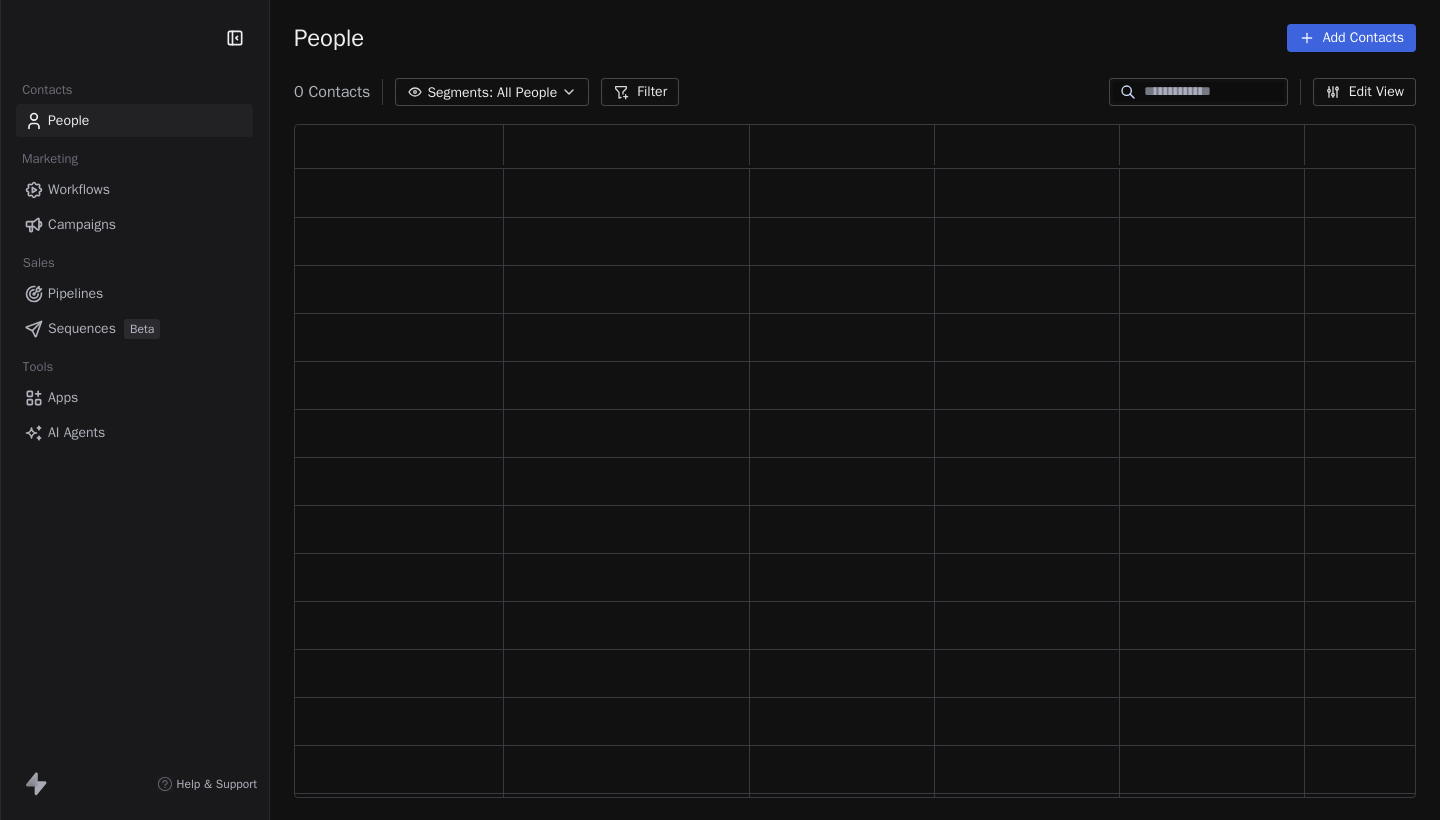 scroll, scrollTop: 0, scrollLeft: 0, axis: both 